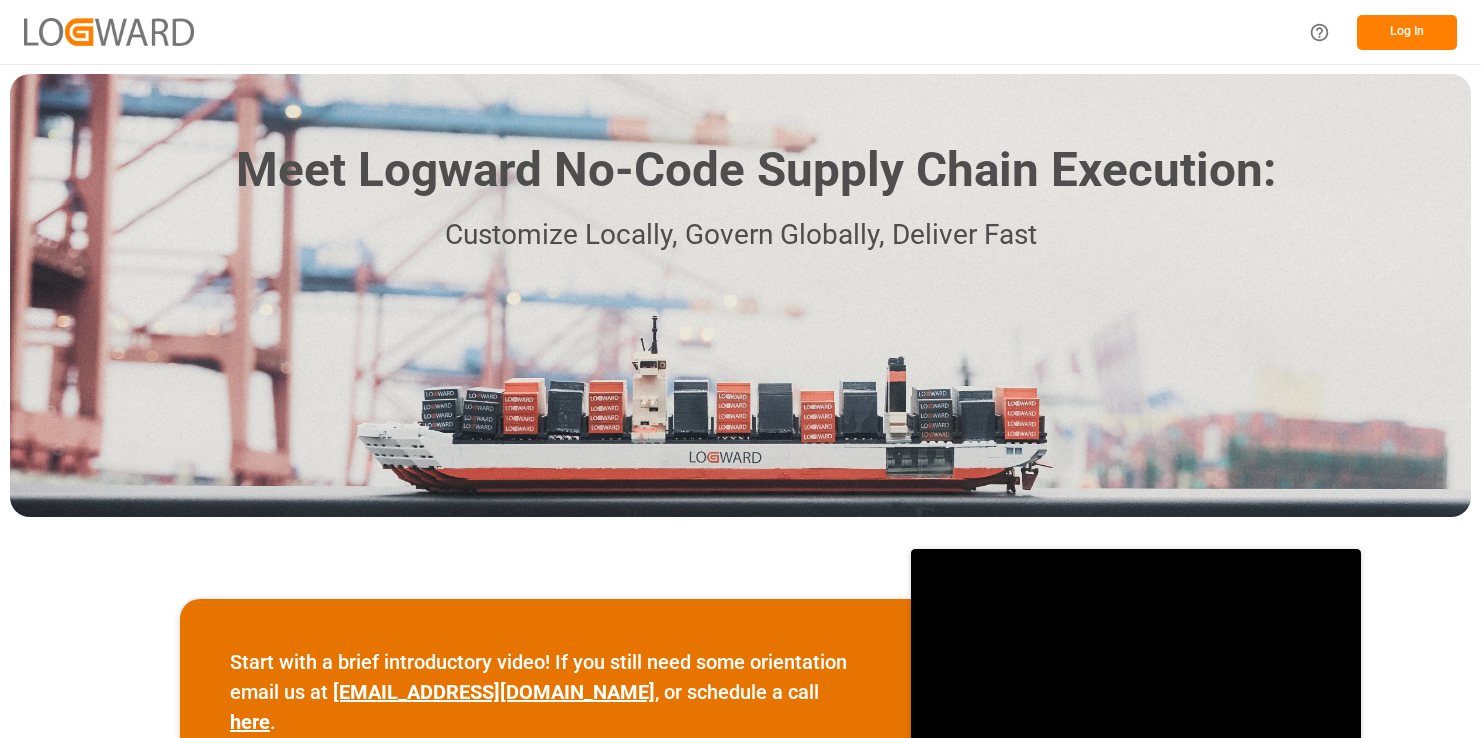 scroll, scrollTop: 0, scrollLeft: 0, axis: both 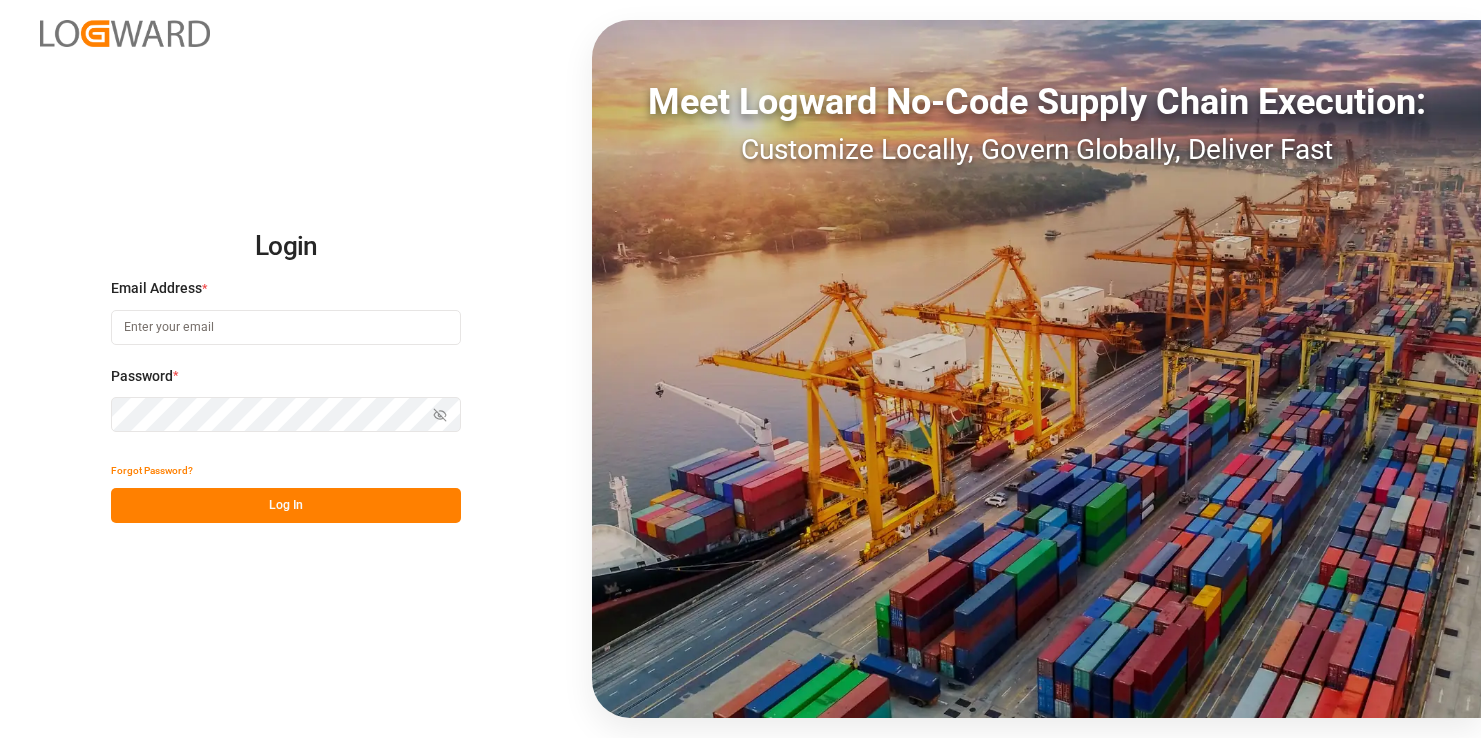 type on "[PERSON_NAME][EMAIL_ADDRESS][PERSON_NAME][DOMAIN_NAME]" 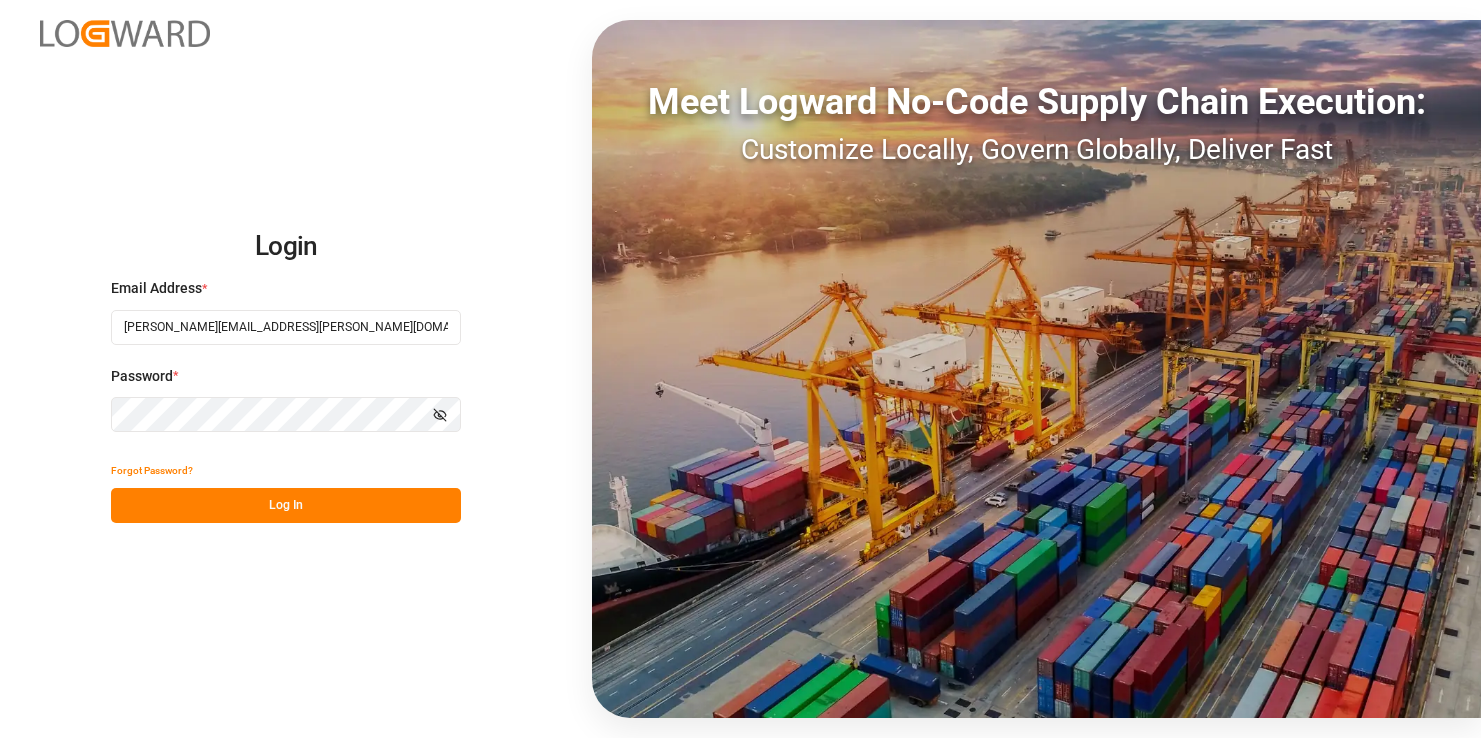 click on "Log In" at bounding box center (286, 505) 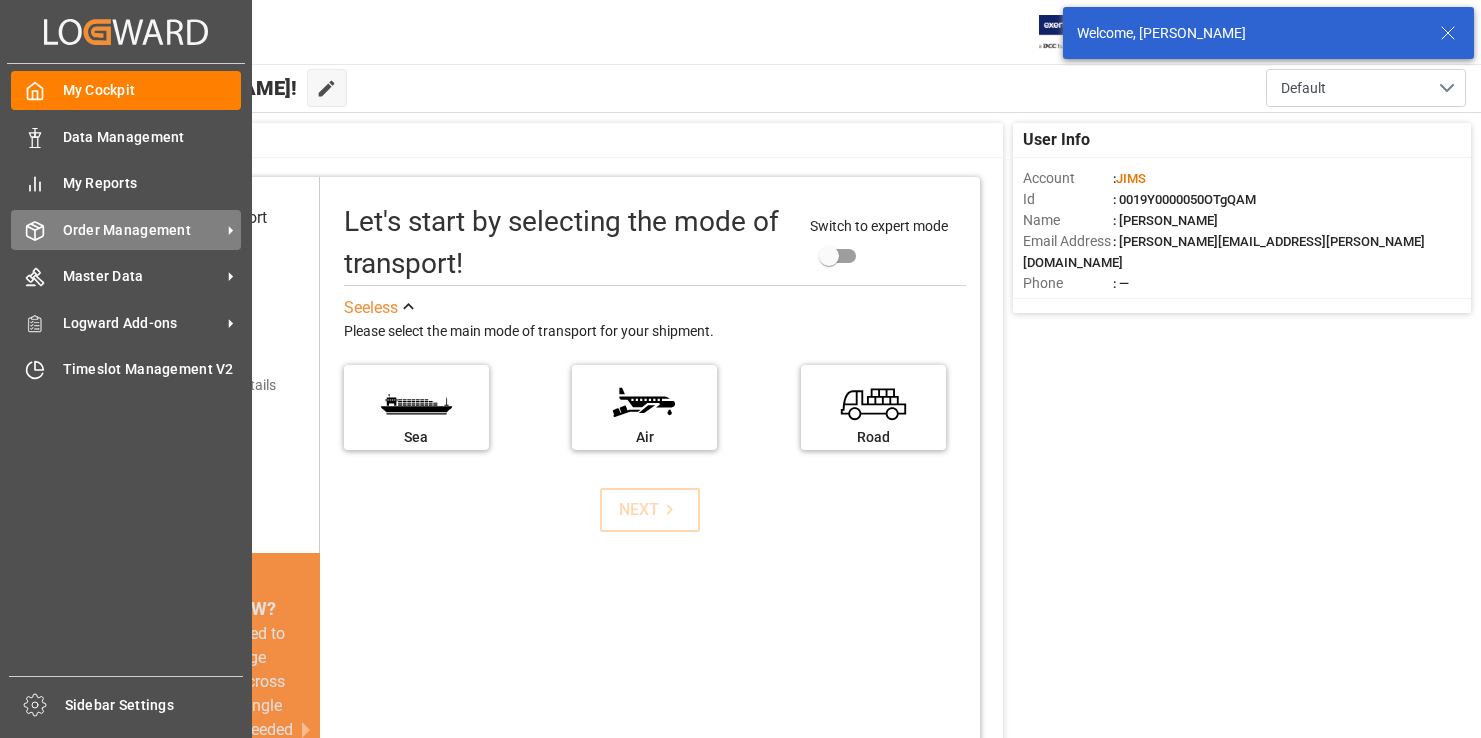 click on "Order Management" at bounding box center (142, 230) 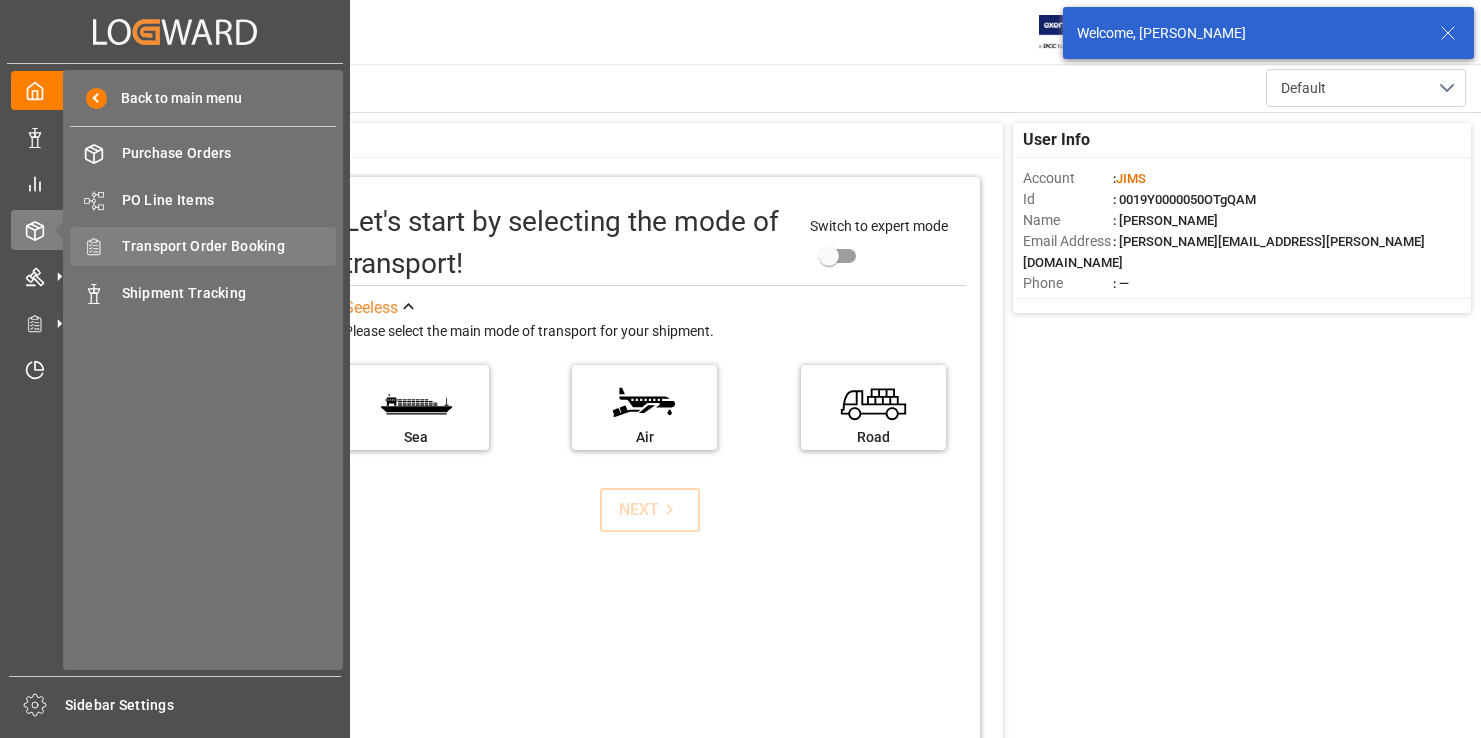 click on "Transport Order Booking" at bounding box center (229, 246) 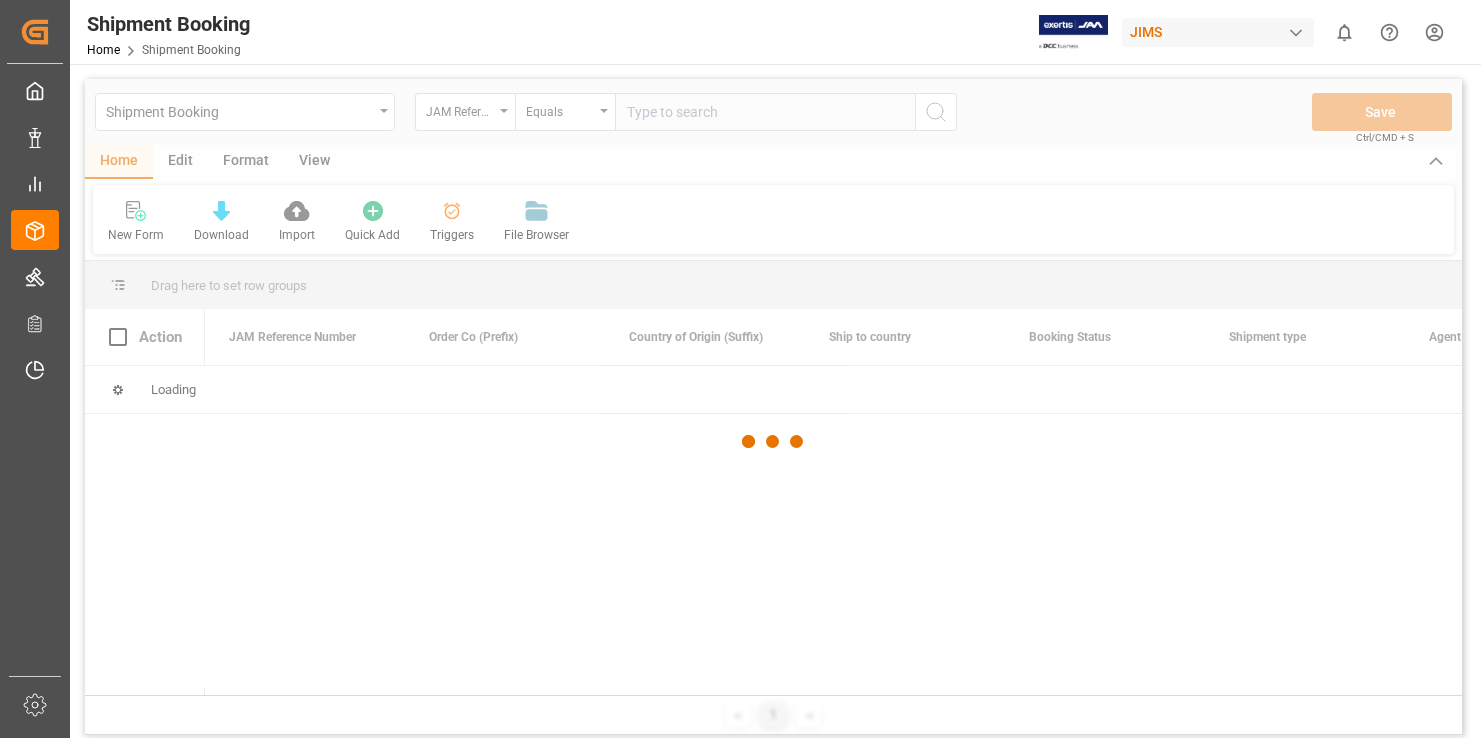 click at bounding box center [773, 442] 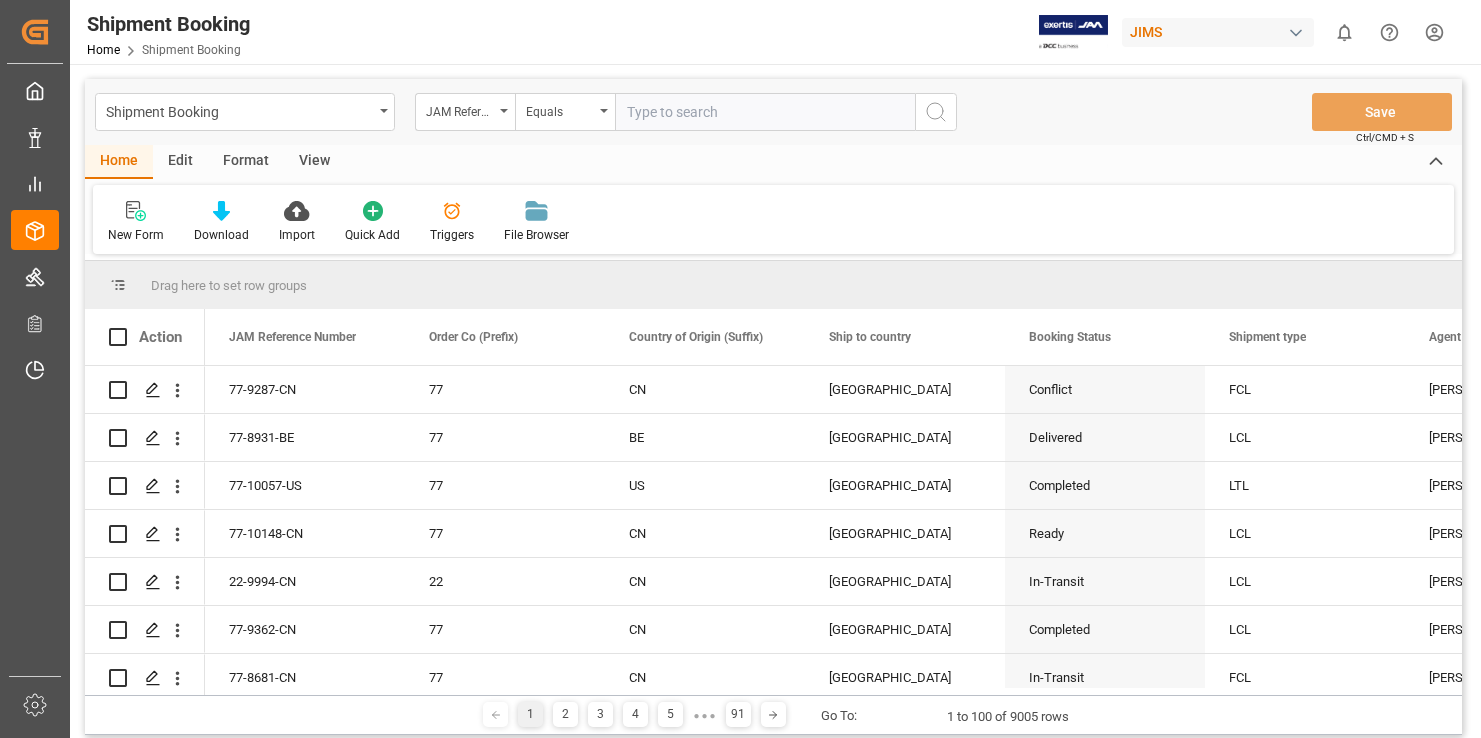 click at bounding box center [765, 112] 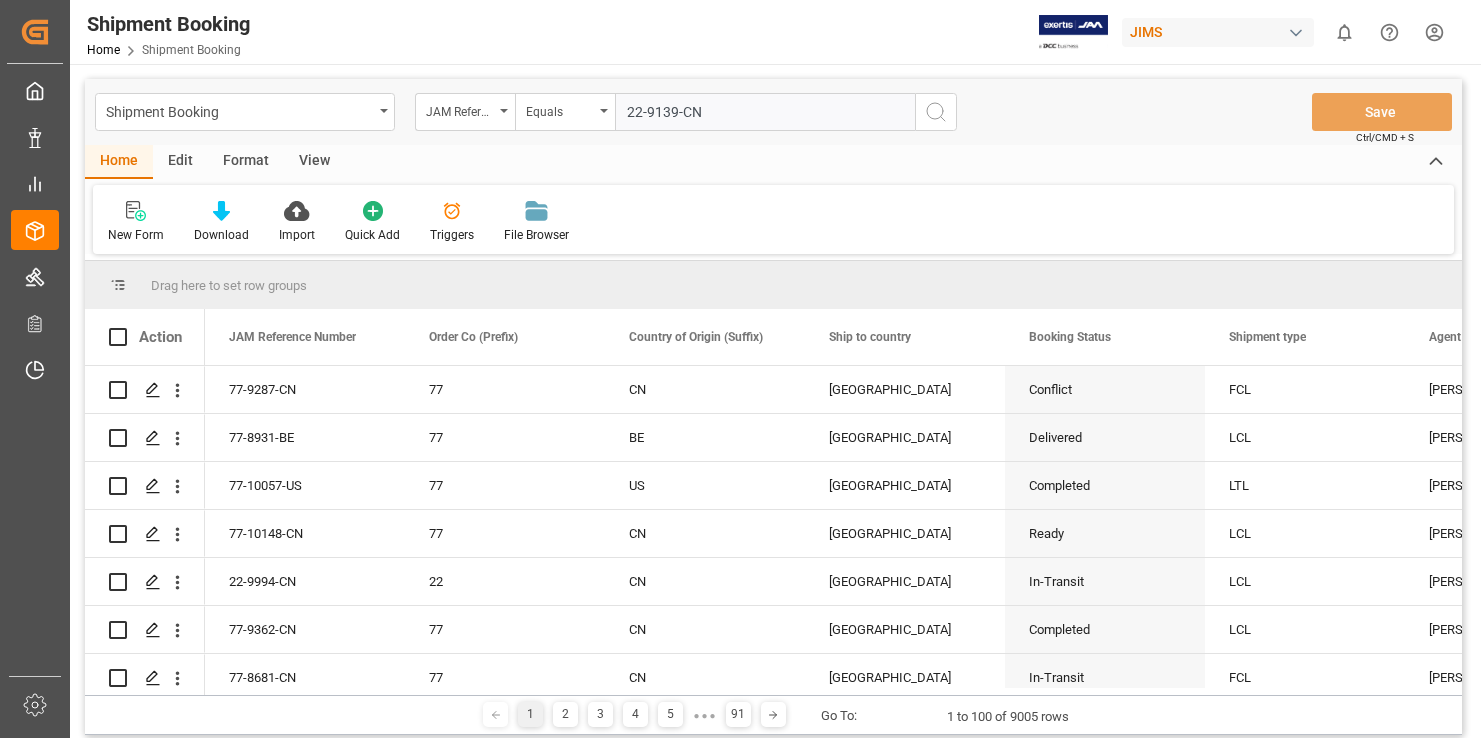 type on "22-9139-CN" 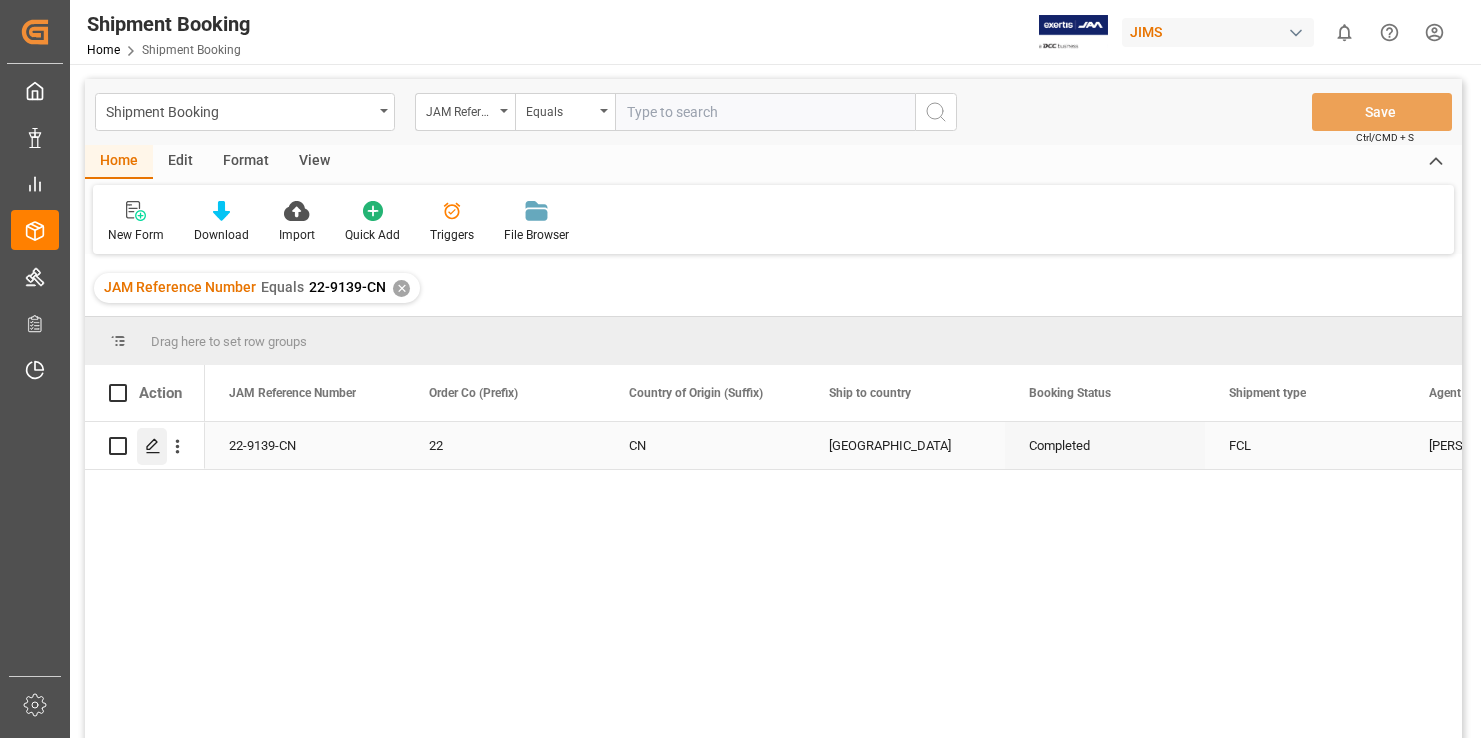 click 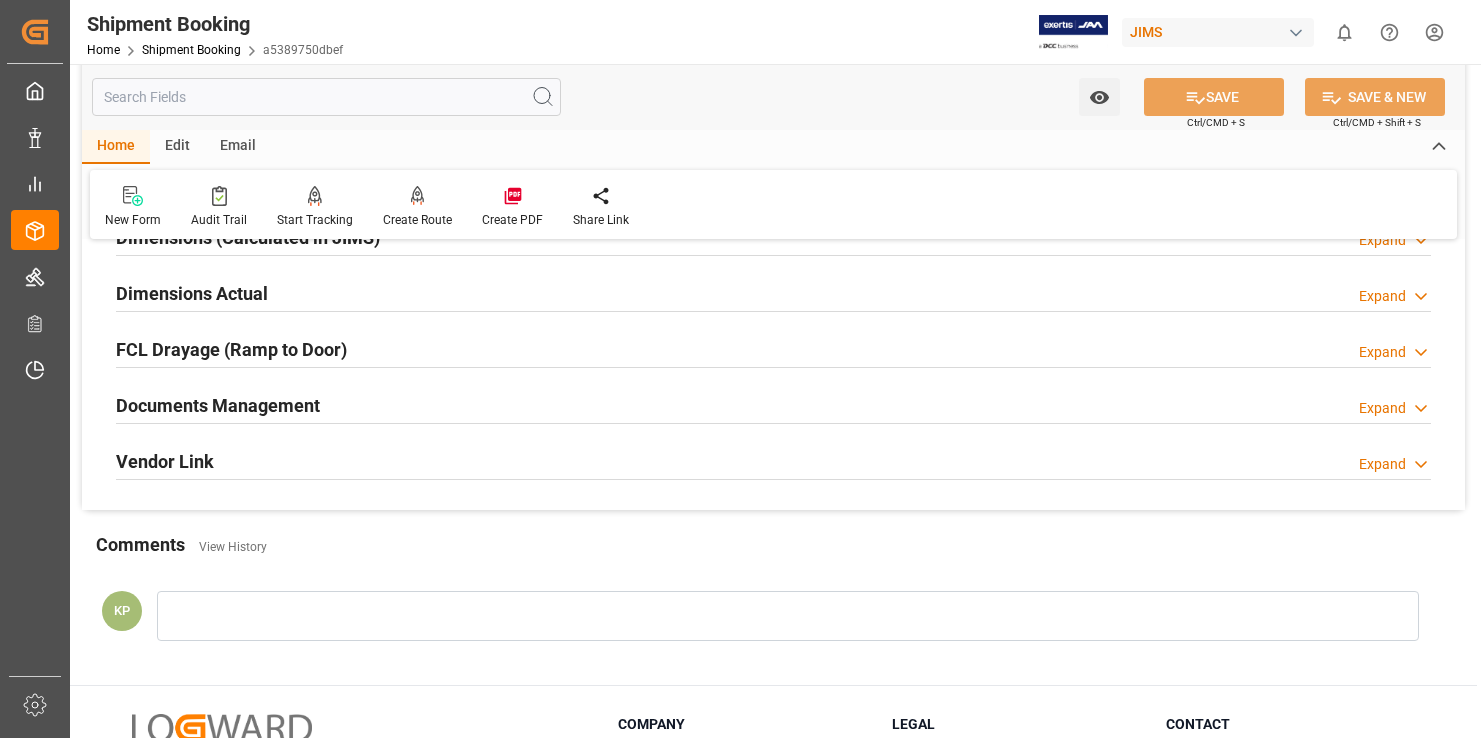 scroll, scrollTop: 500, scrollLeft: 0, axis: vertical 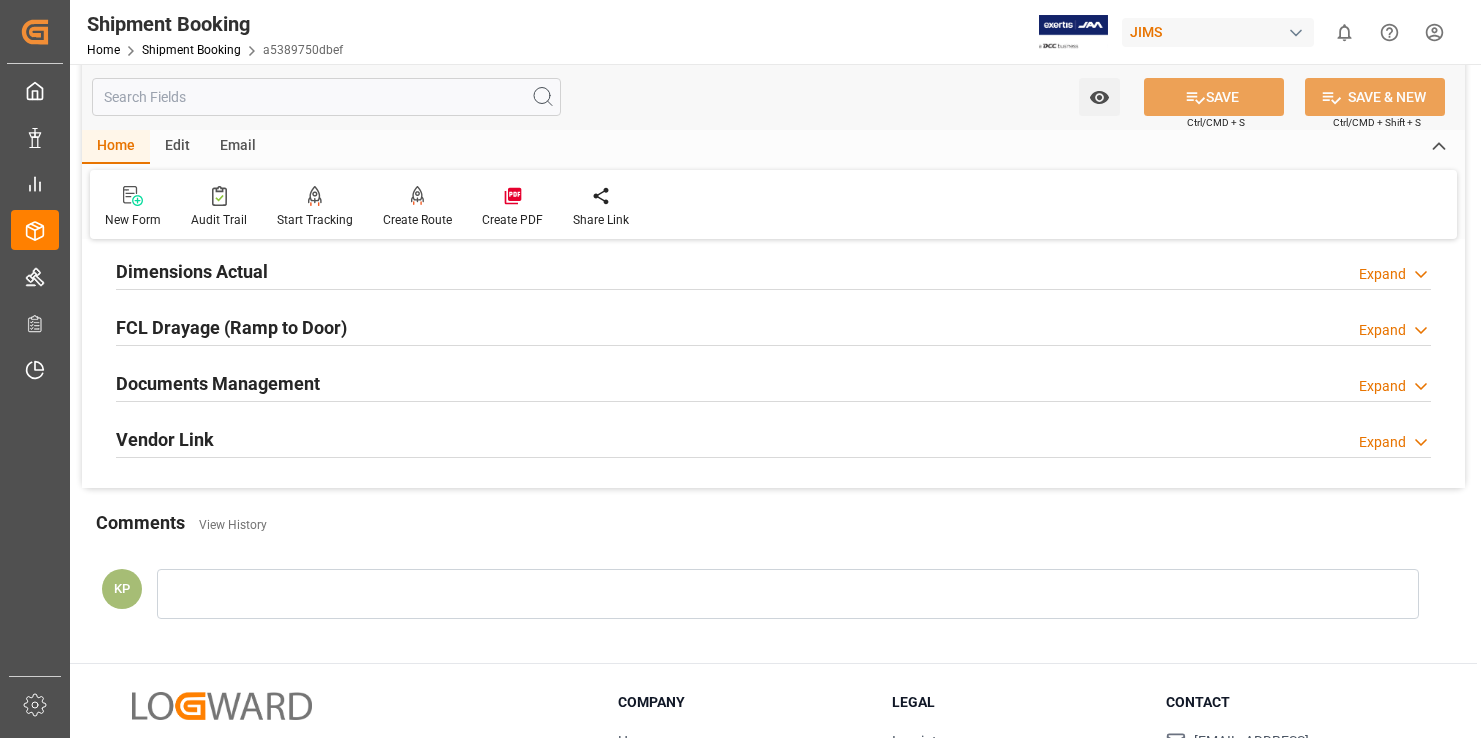 click on "Expand" at bounding box center (1382, 386) 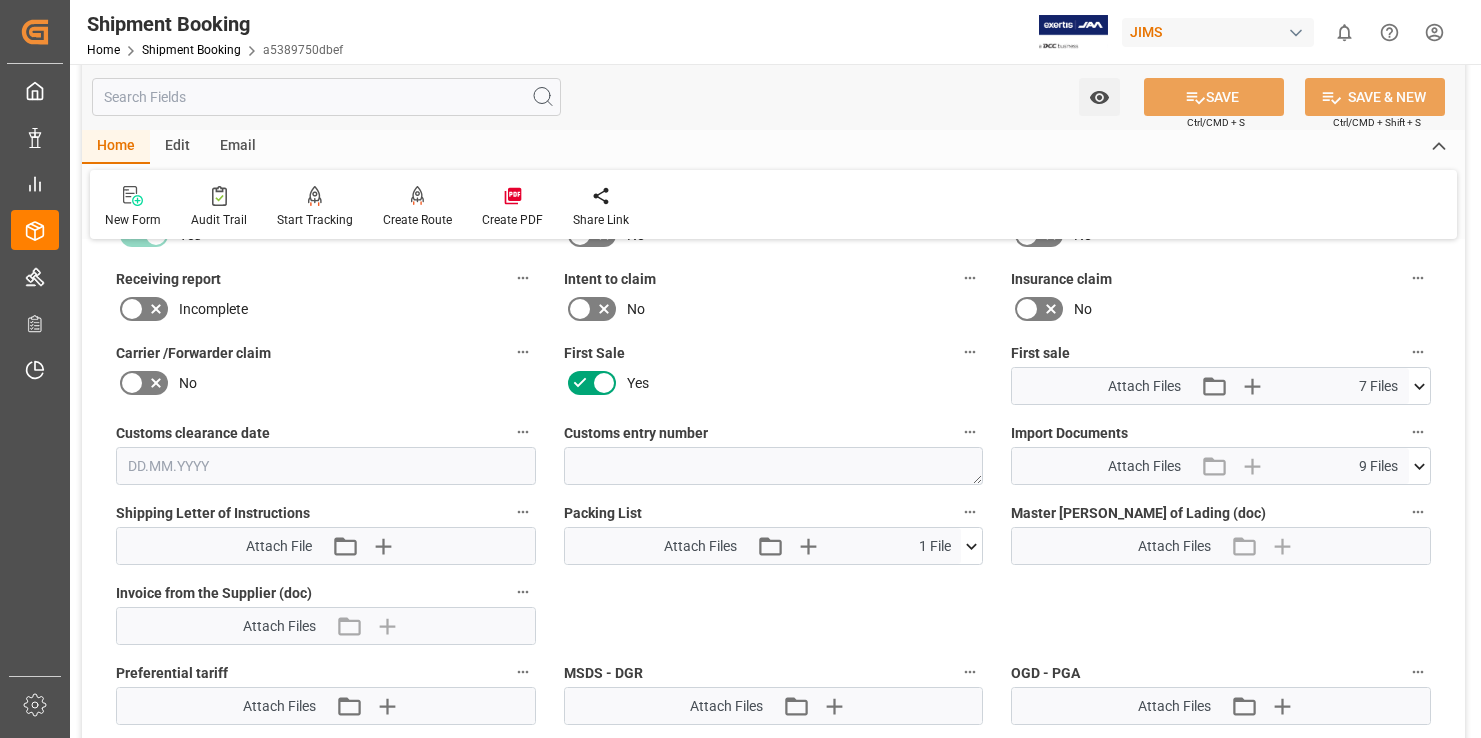 scroll, scrollTop: 800, scrollLeft: 0, axis: vertical 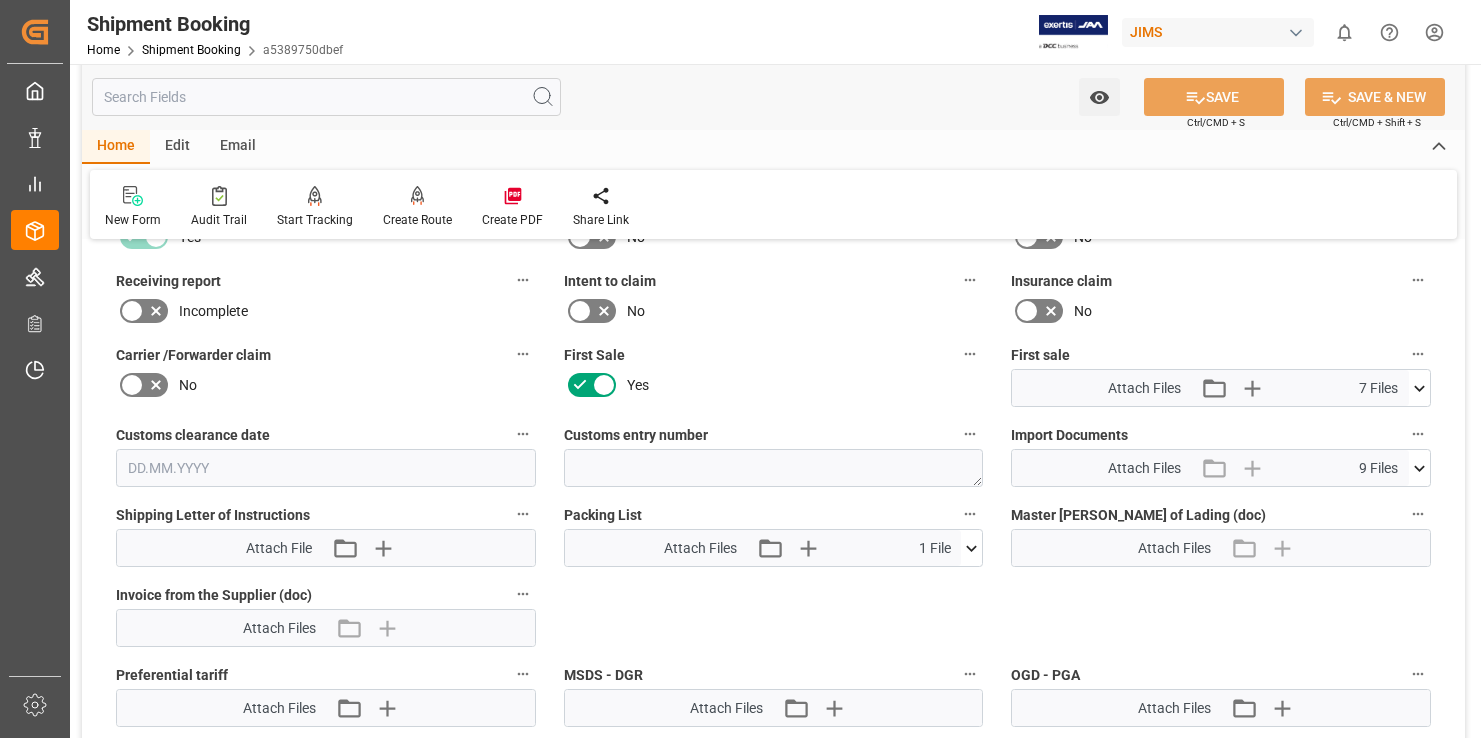 click 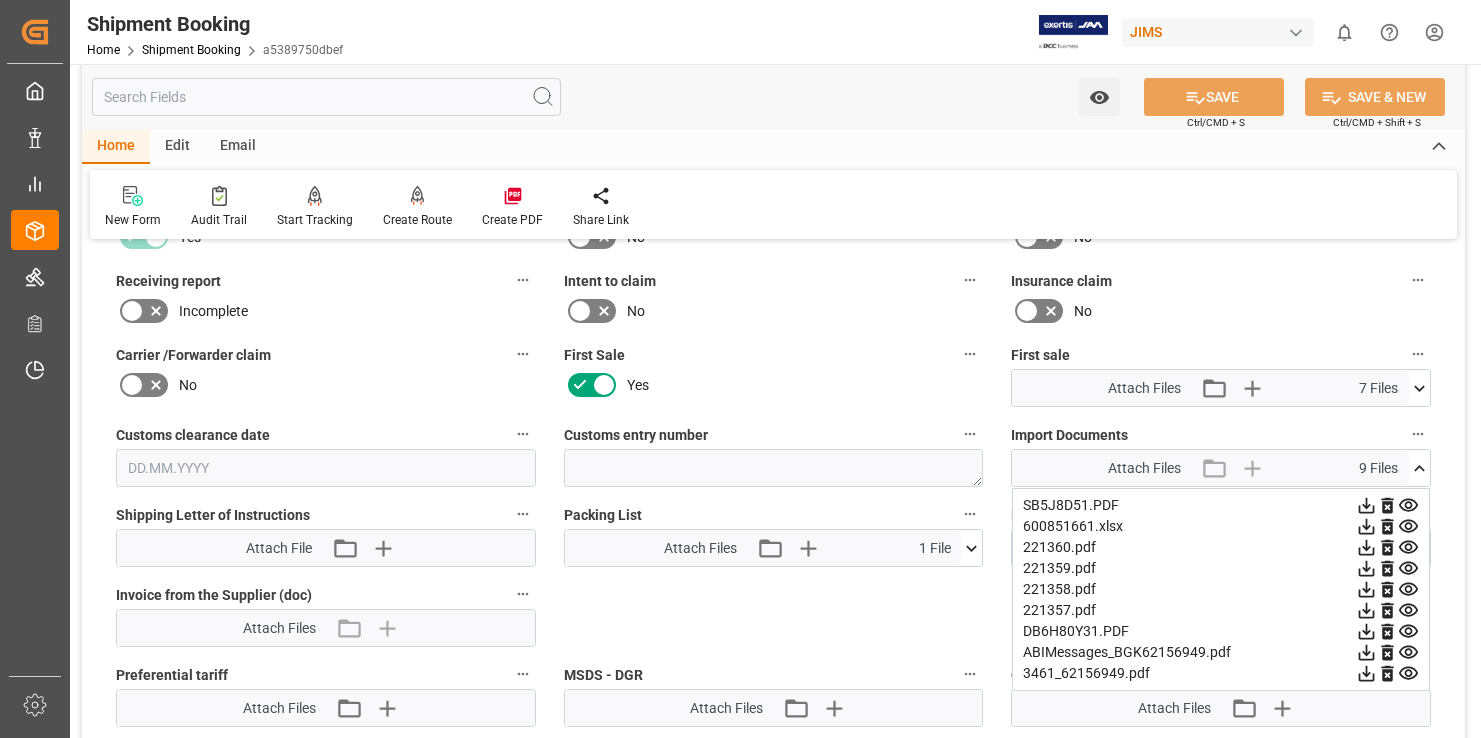 click 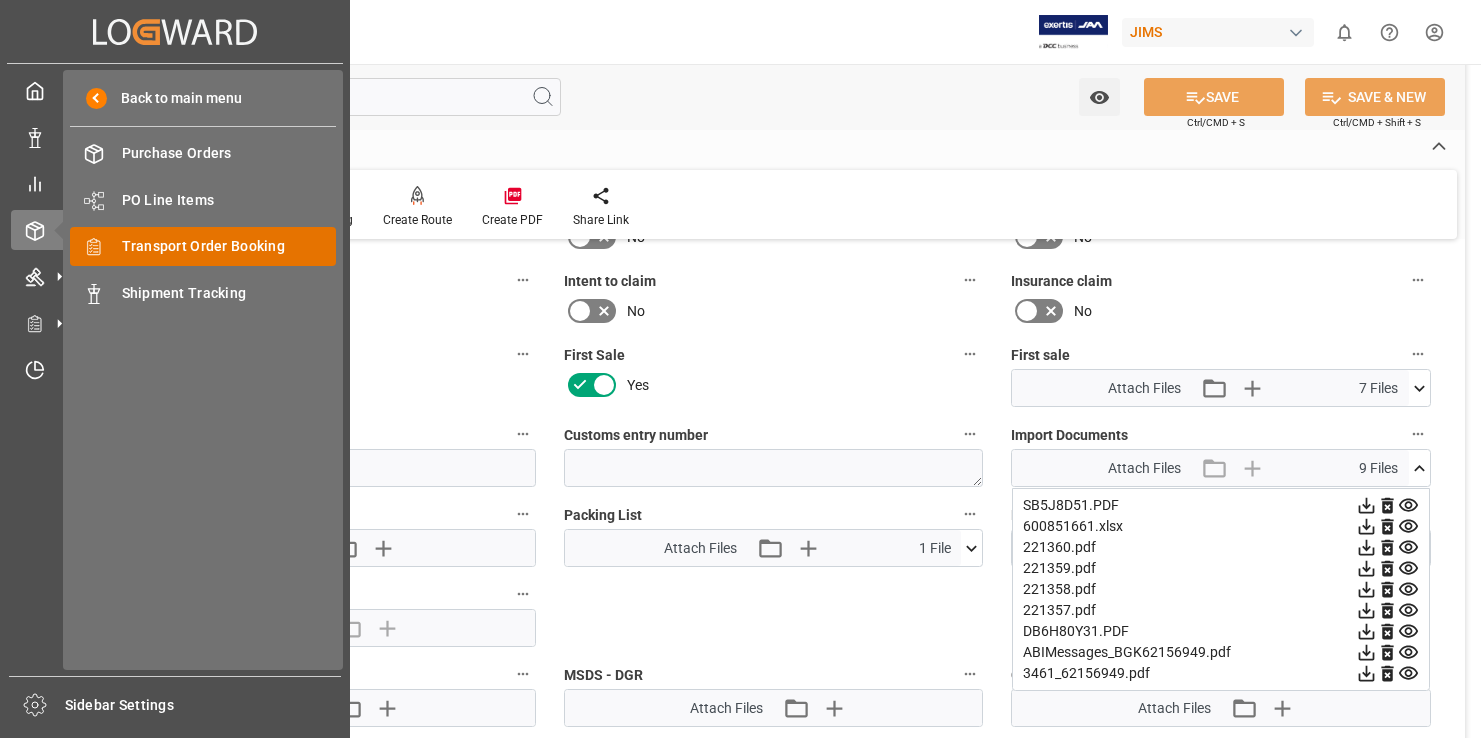 click on "Transport Order Booking" at bounding box center (229, 246) 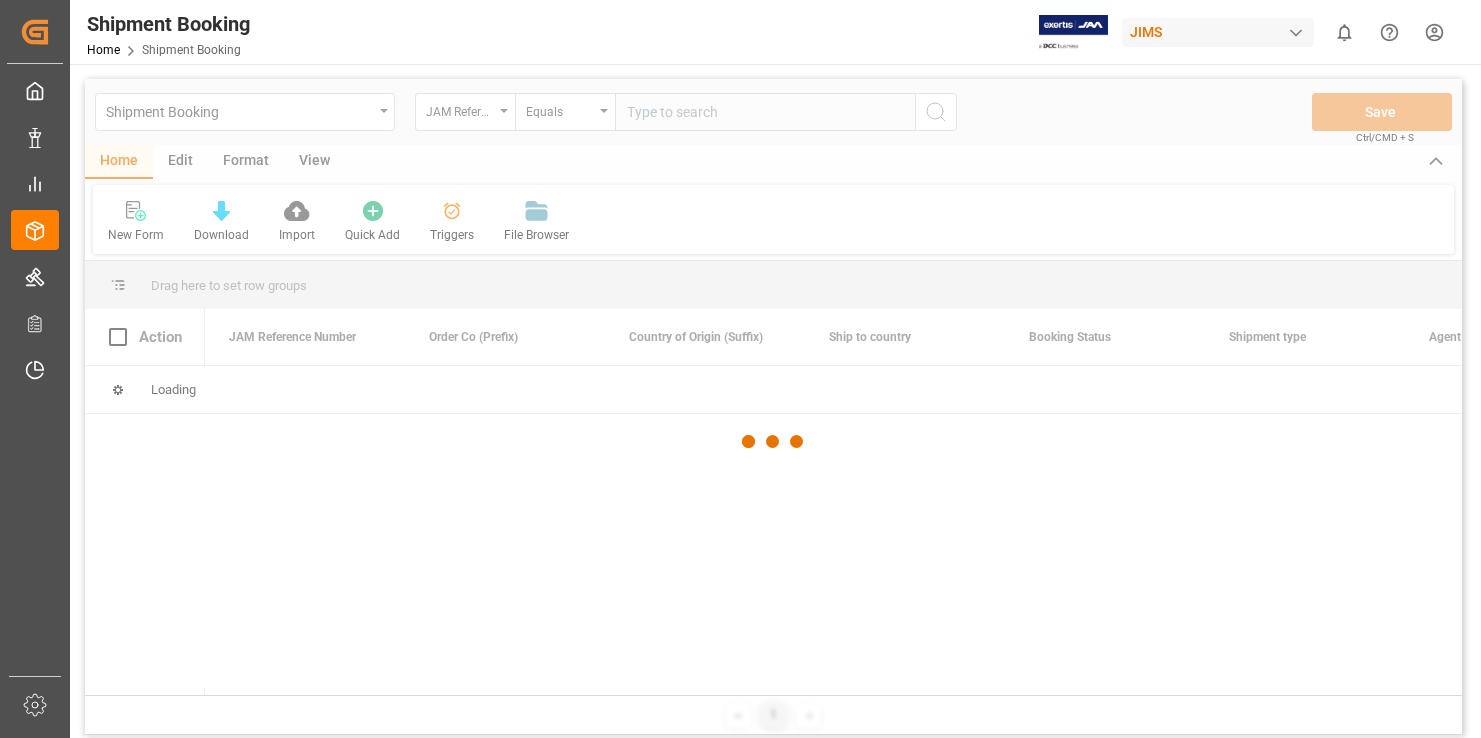 click at bounding box center [773, 442] 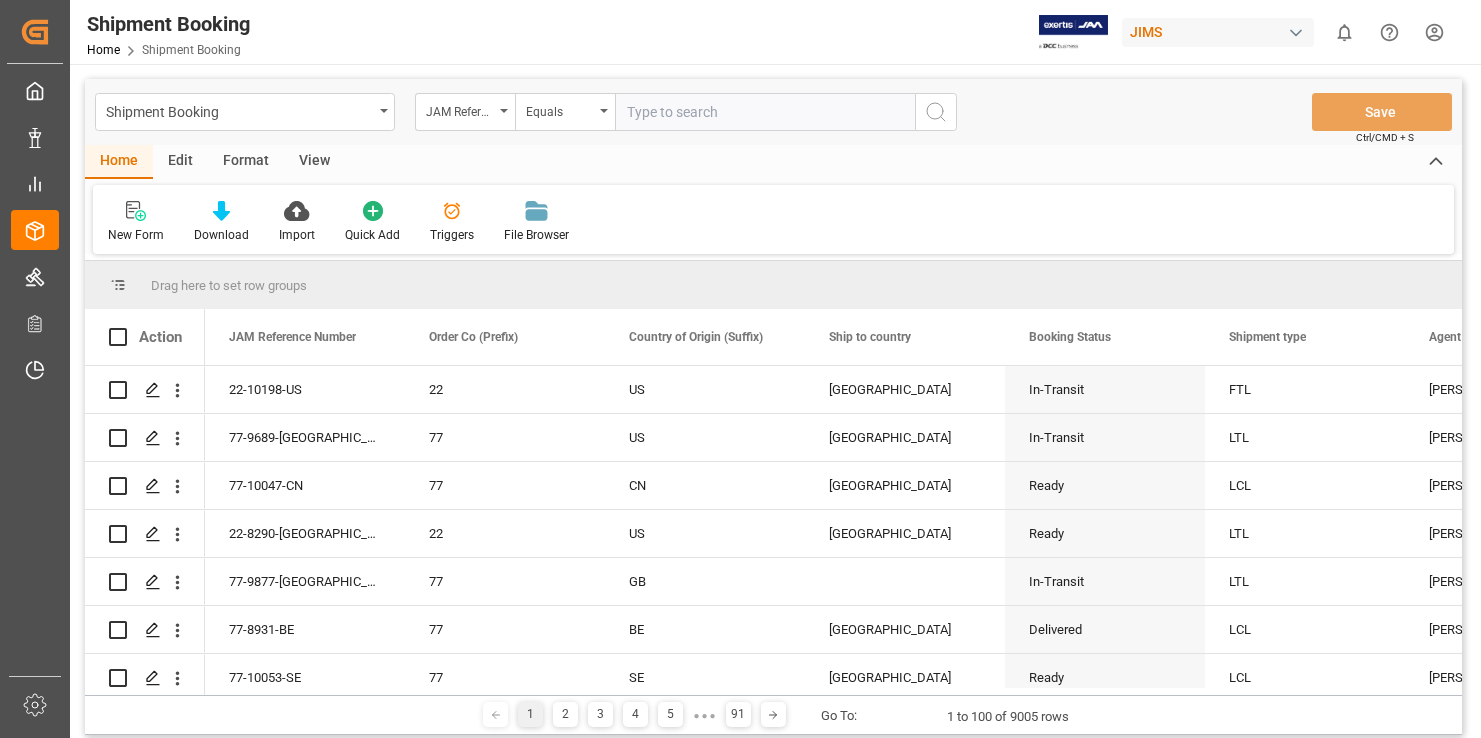 click at bounding box center [765, 112] 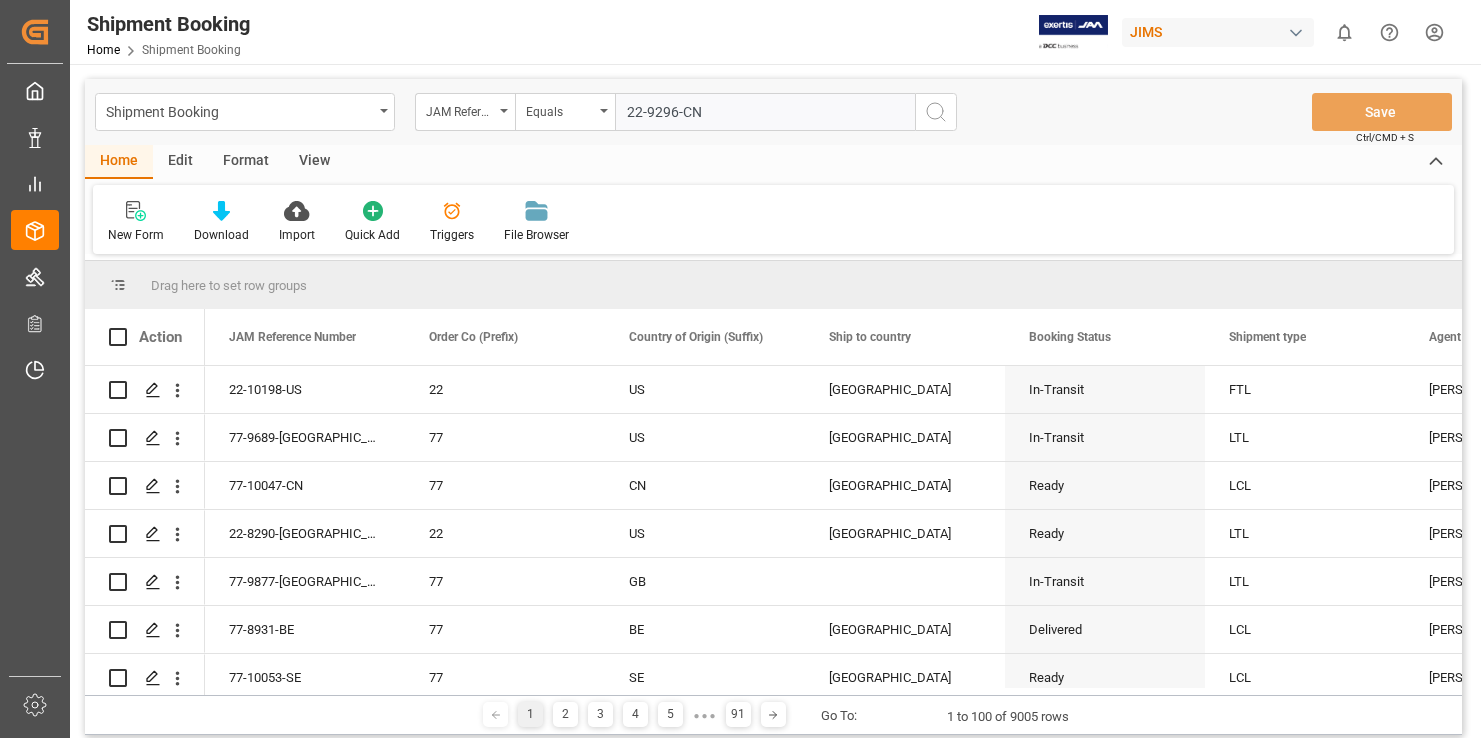 type on "22-9296-CN" 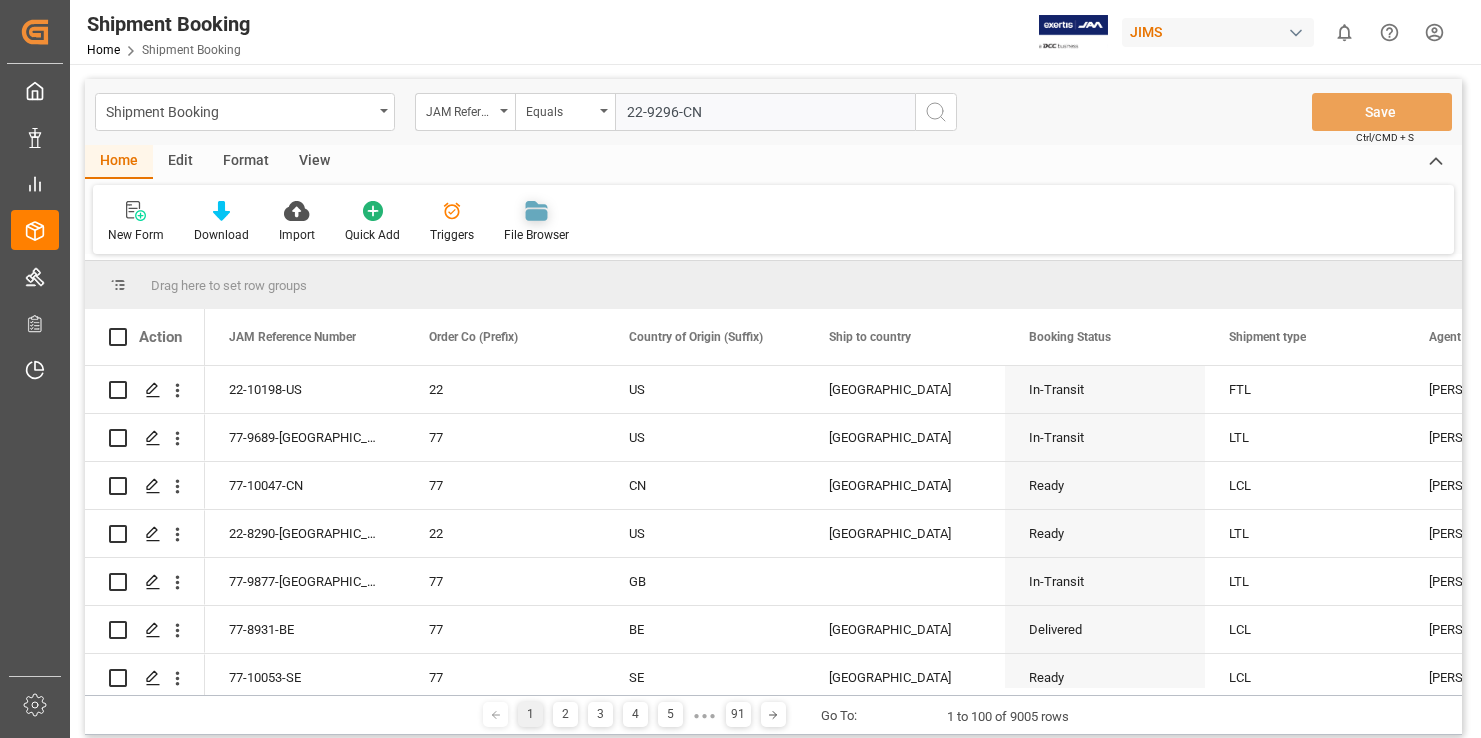 type 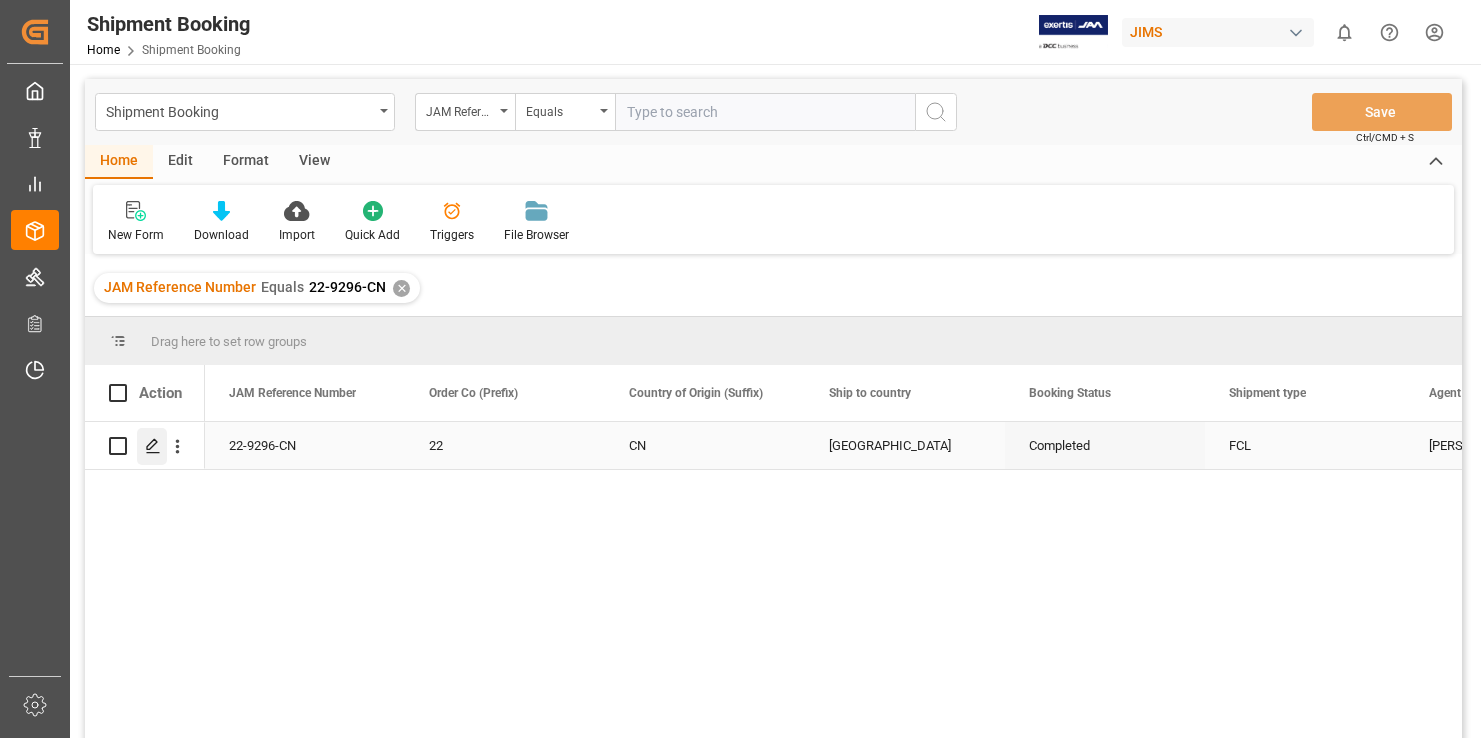 click 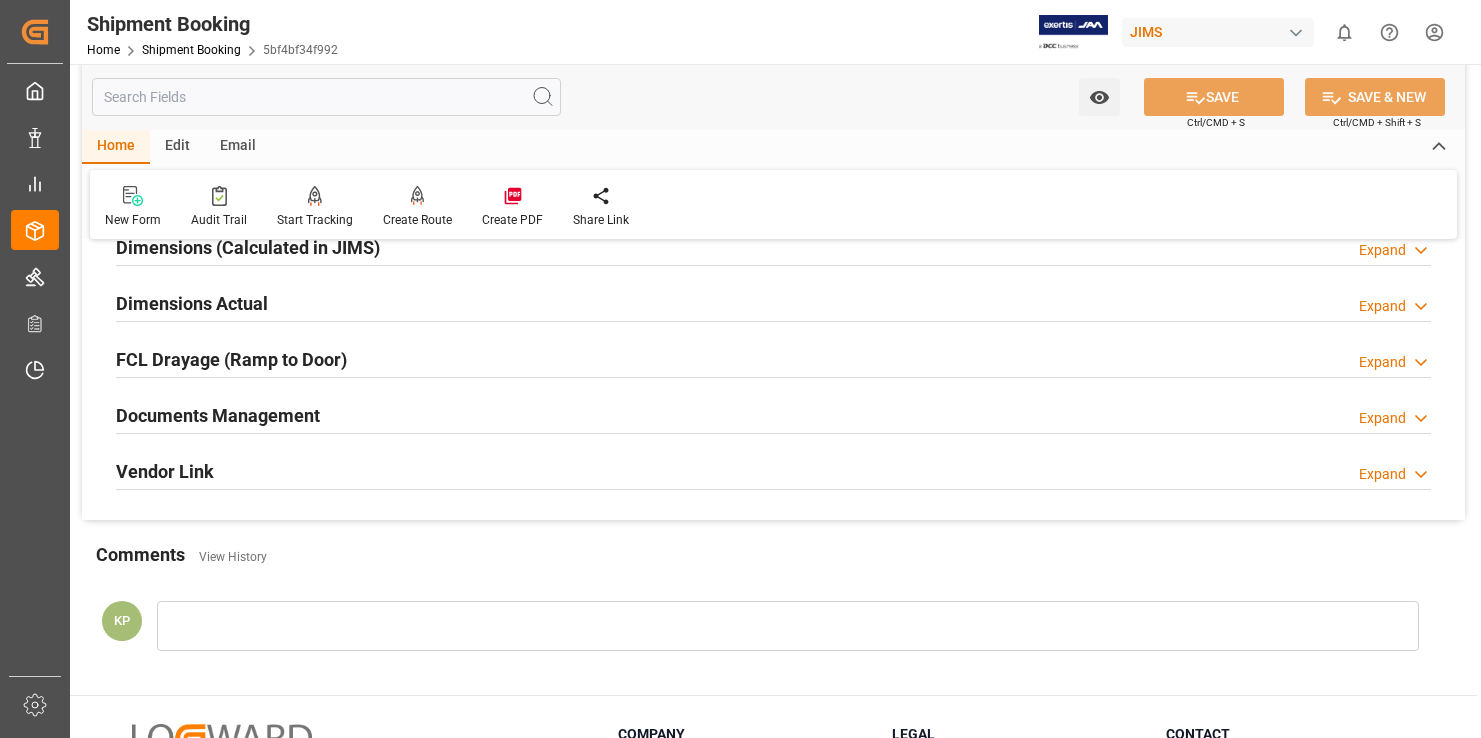 scroll, scrollTop: 500, scrollLeft: 0, axis: vertical 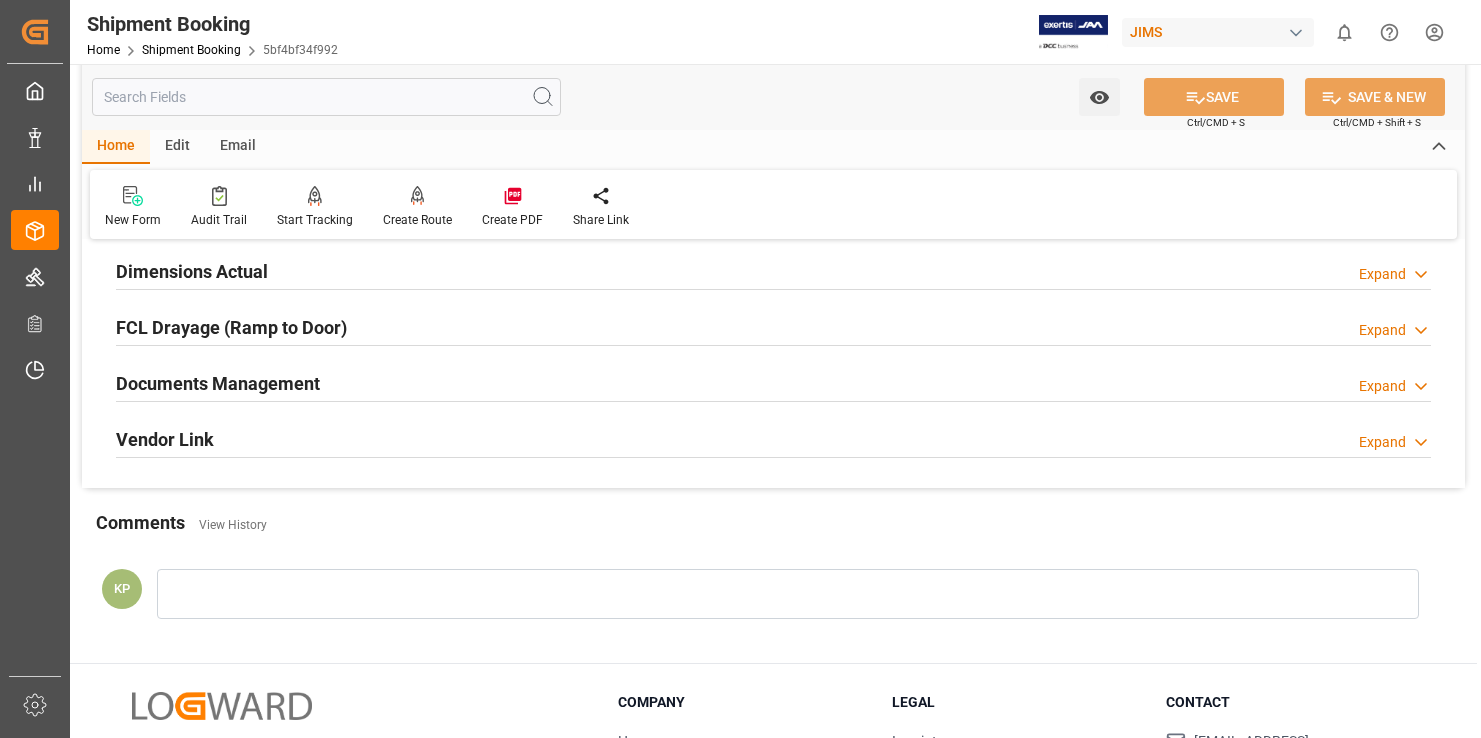 click on "Expand" at bounding box center [1382, 386] 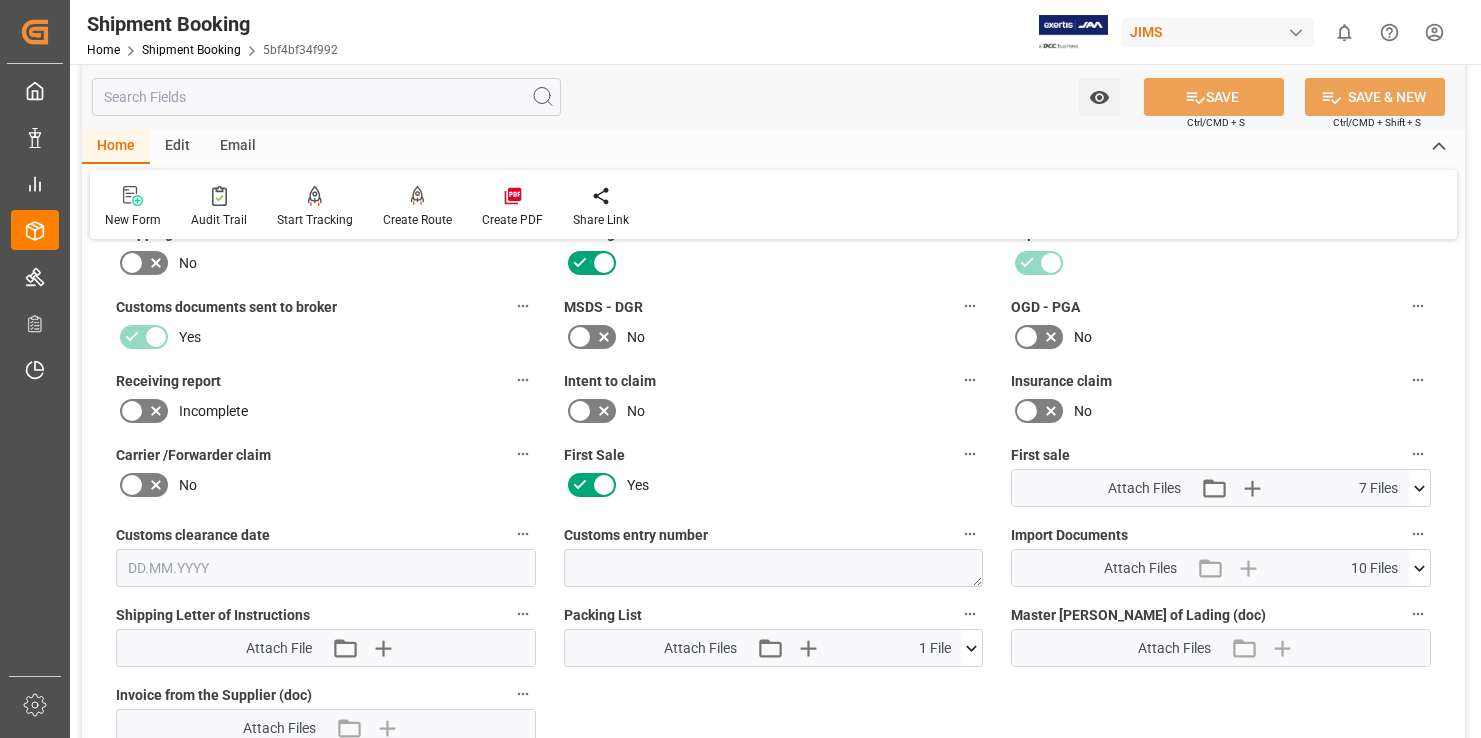 scroll, scrollTop: 800, scrollLeft: 0, axis: vertical 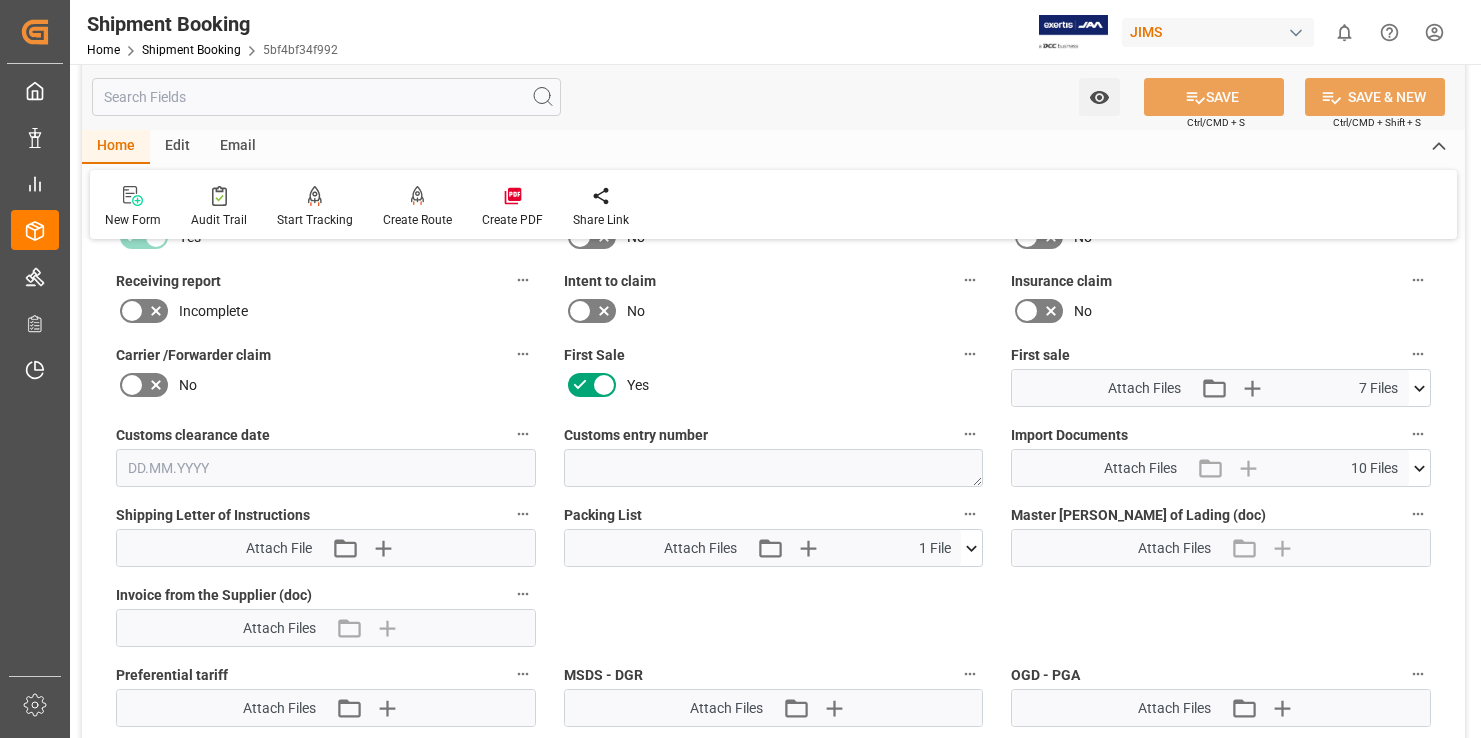 click 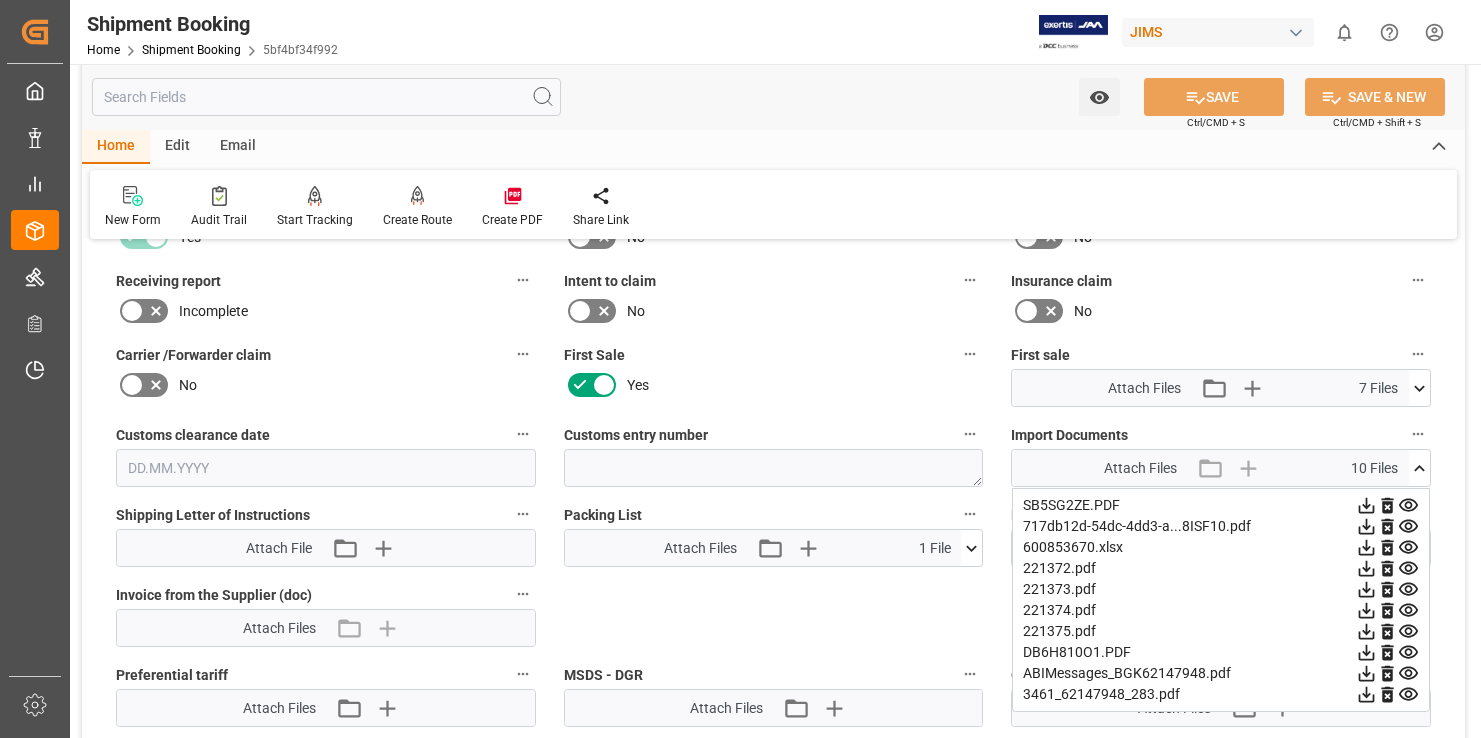 click 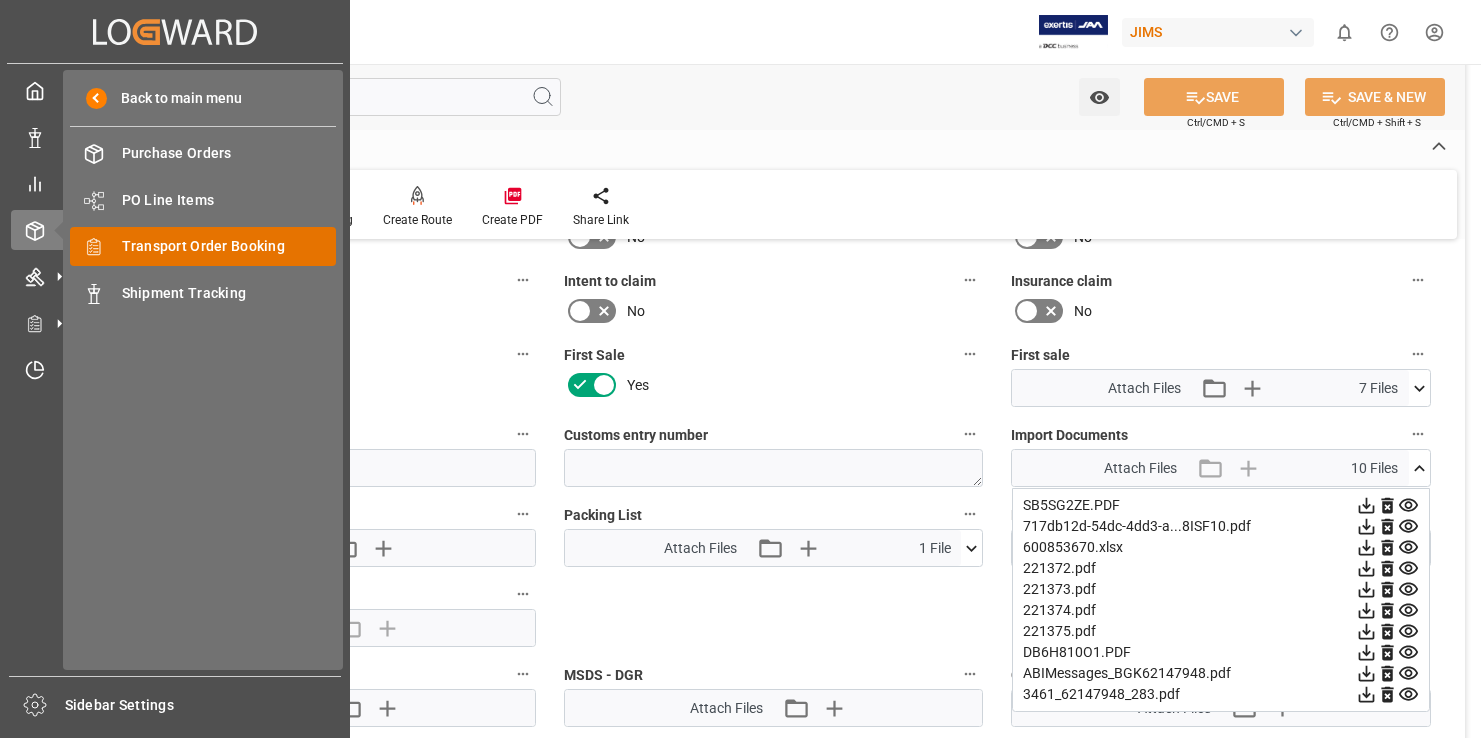 click on "Transport Order Booking" at bounding box center [229, 246] 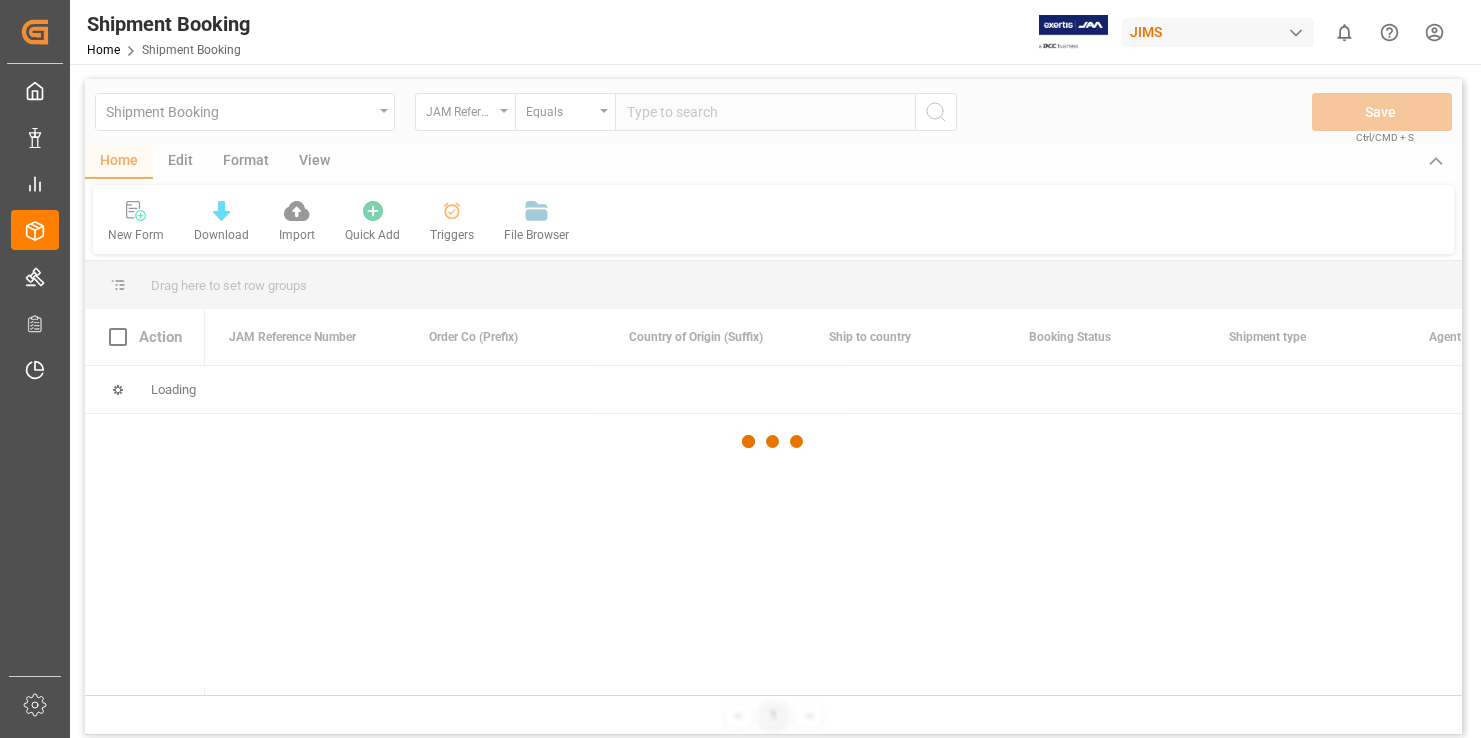 click at bounding box center (773, 442) 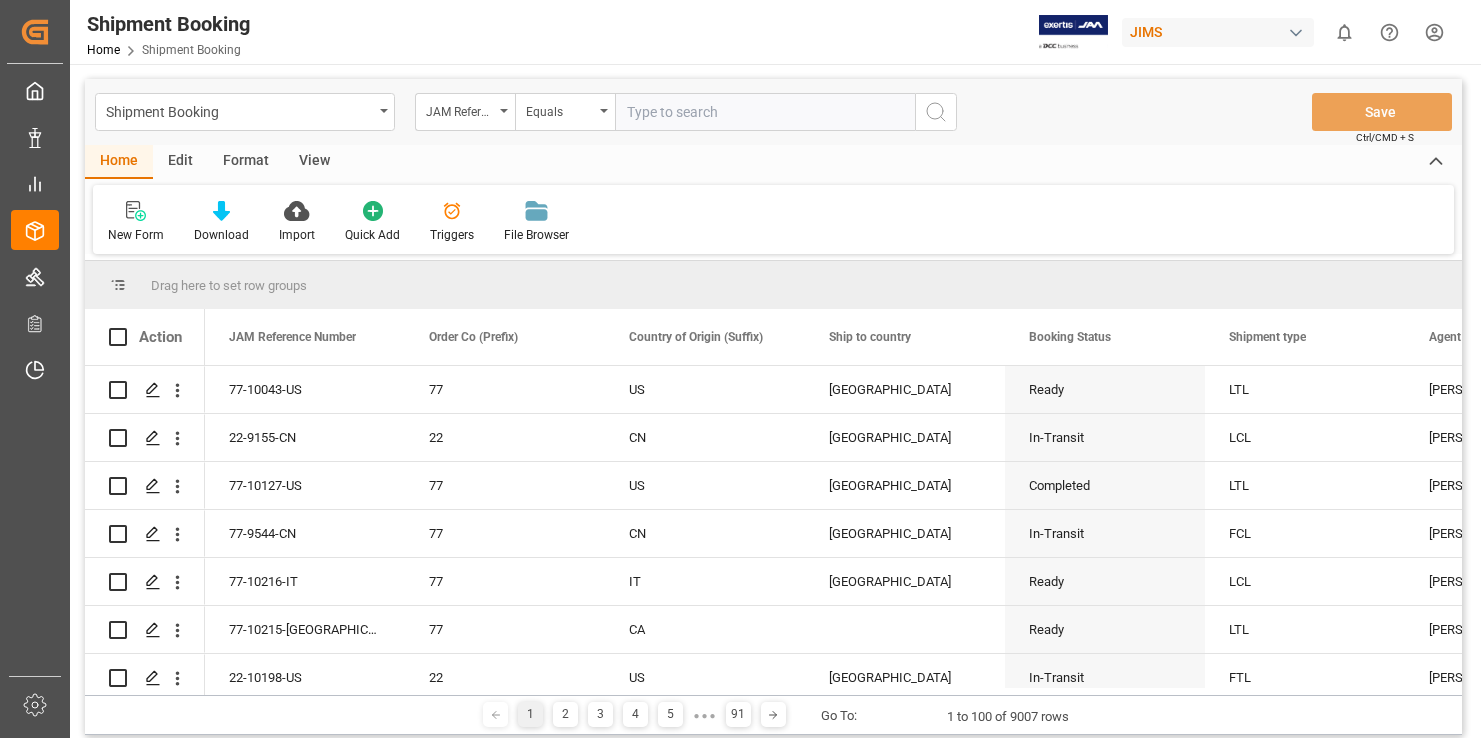 click at bounding box center [765, 112] 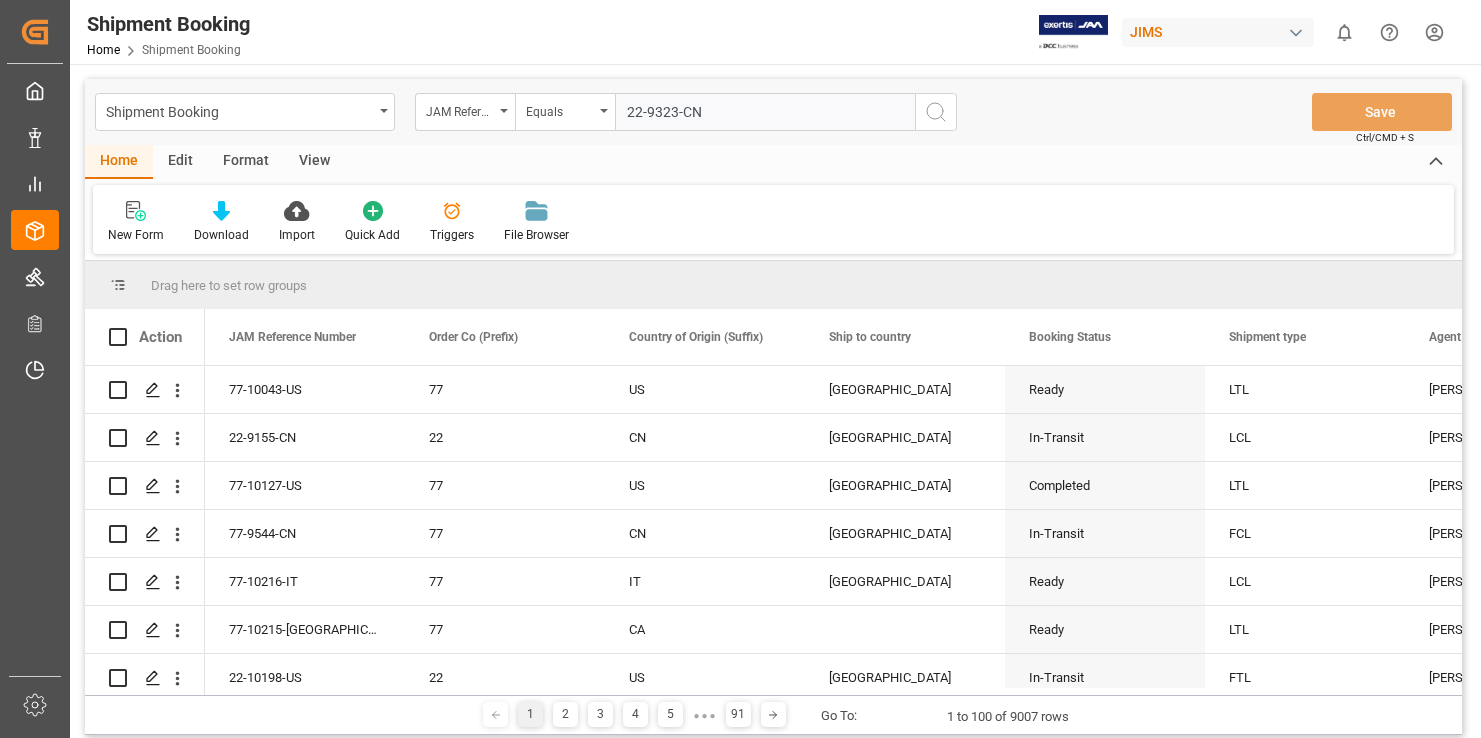 type on "22-9323-CN" 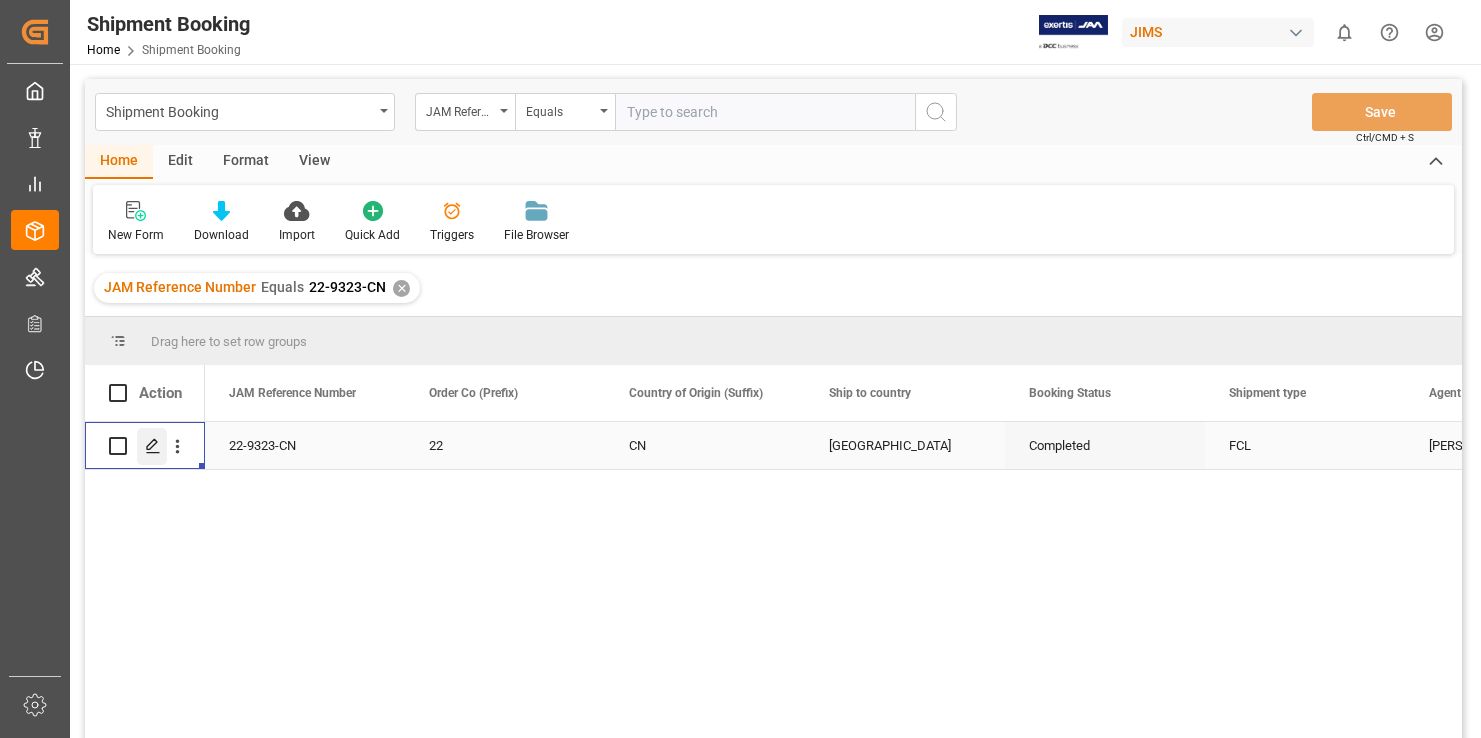 click 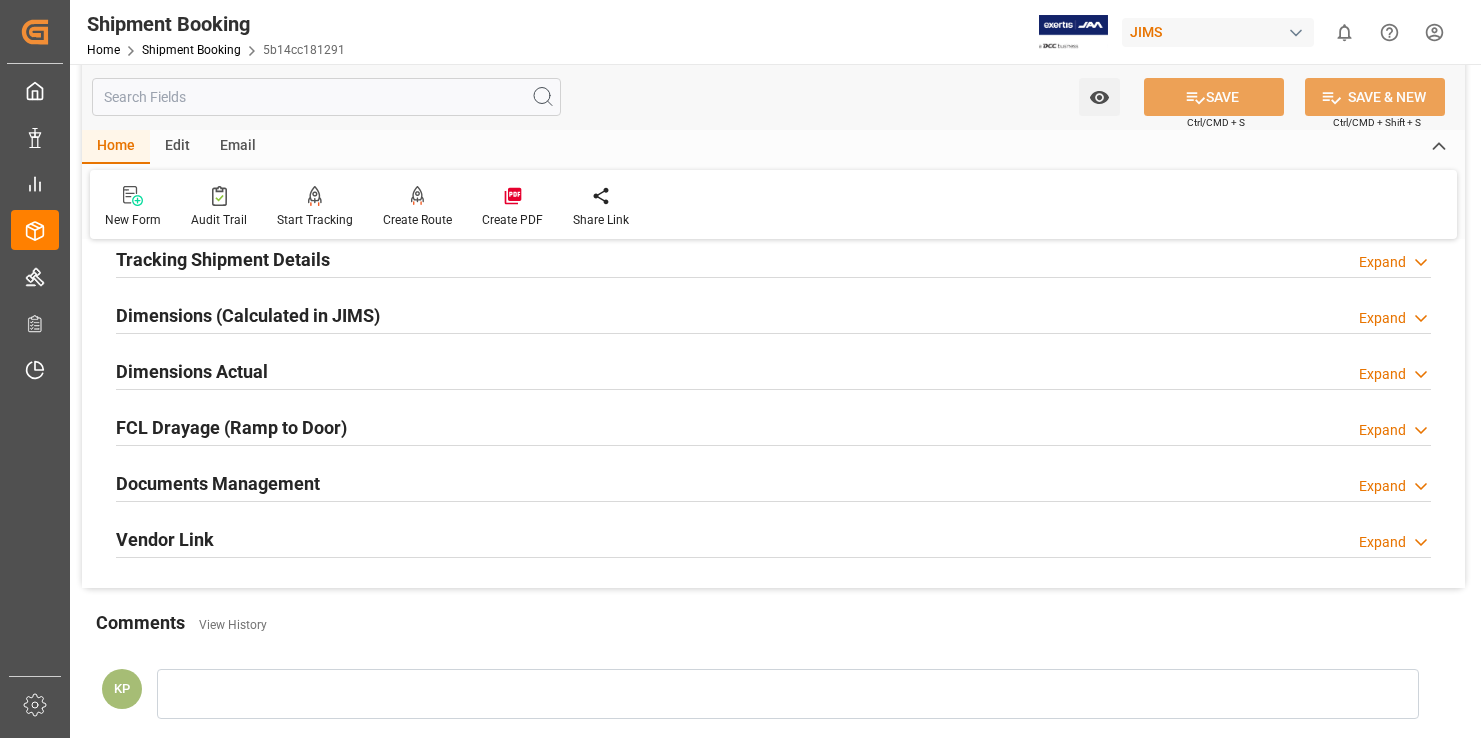 scroll, scrollTop: 500, scrollLeft: 0, axis: vertical 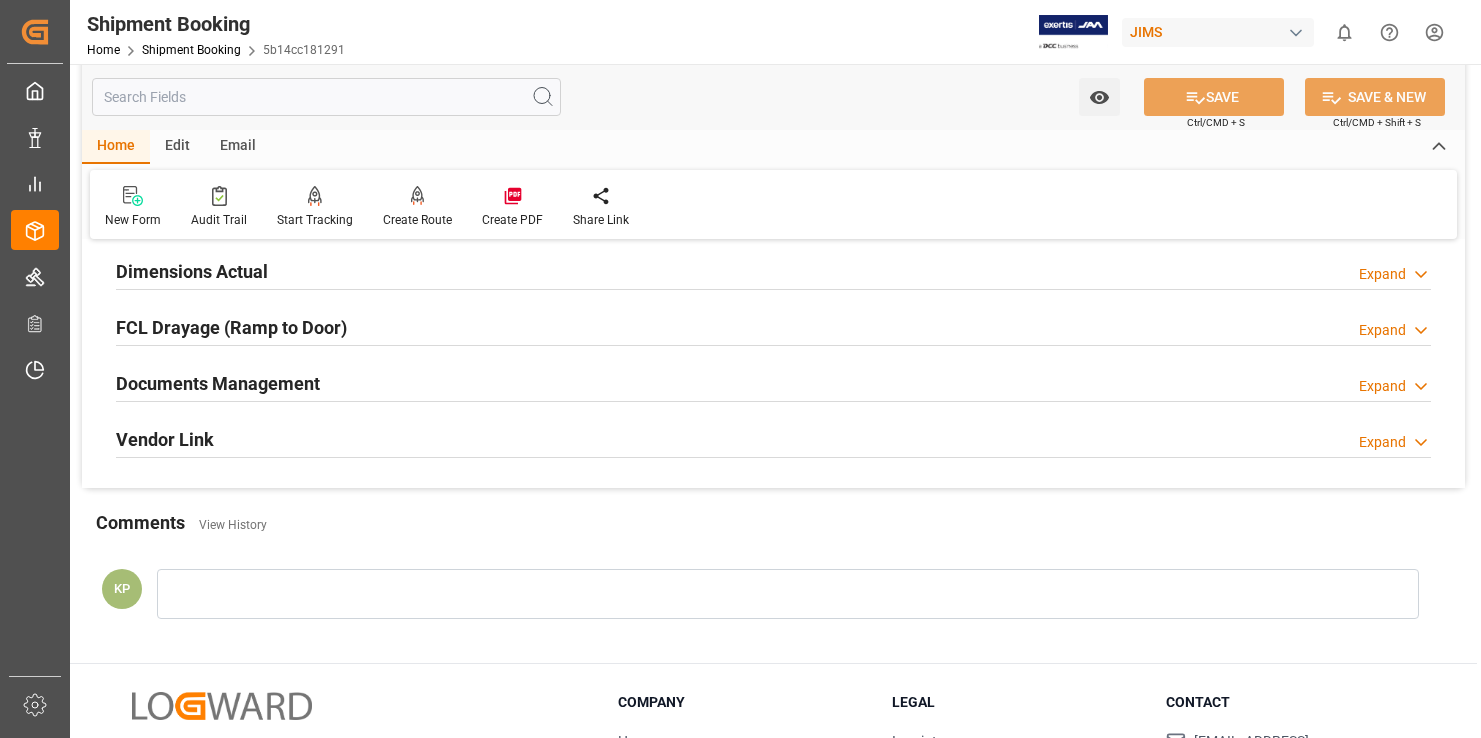 click on "Expand" at bounding box center (1382, 386) 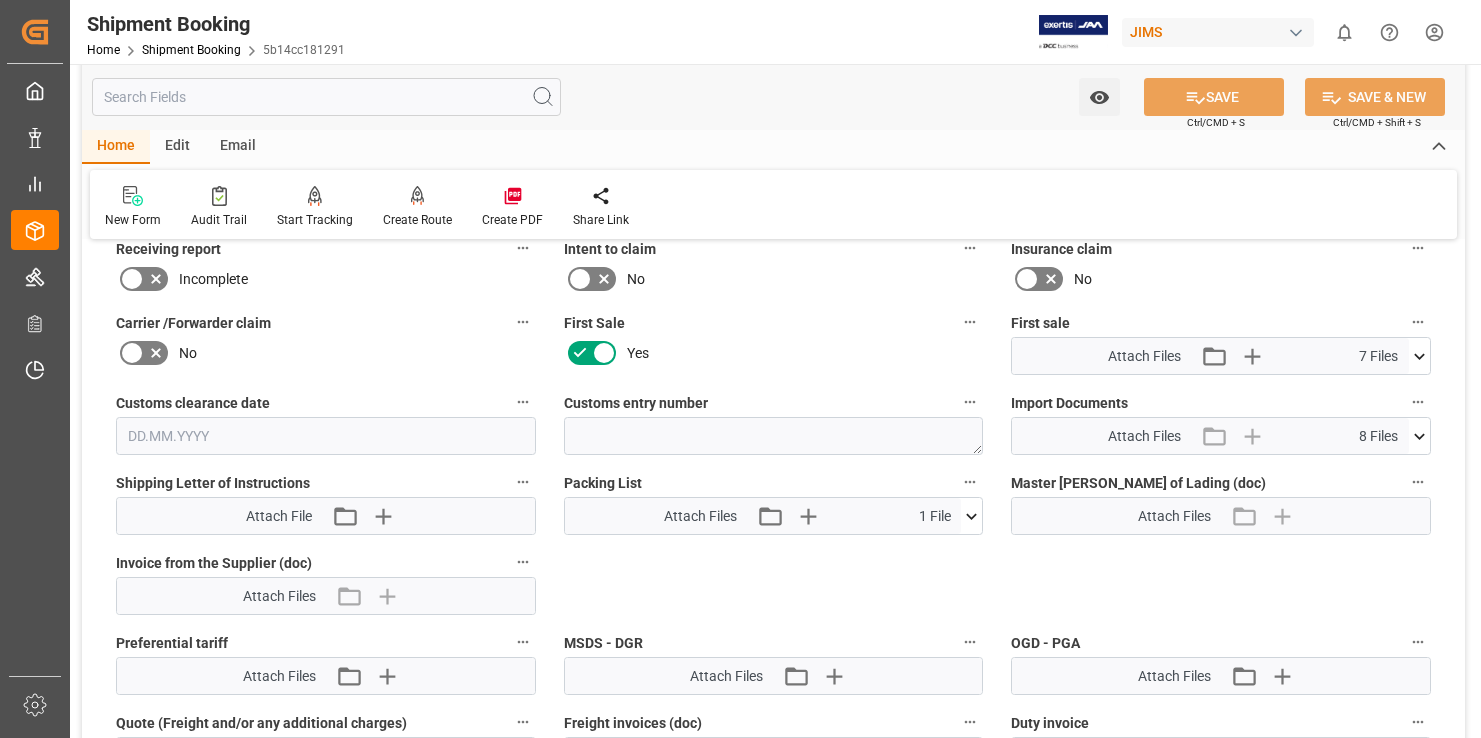 scroll, scrollTop: 800, scrollLeft: 0, axis: vertical 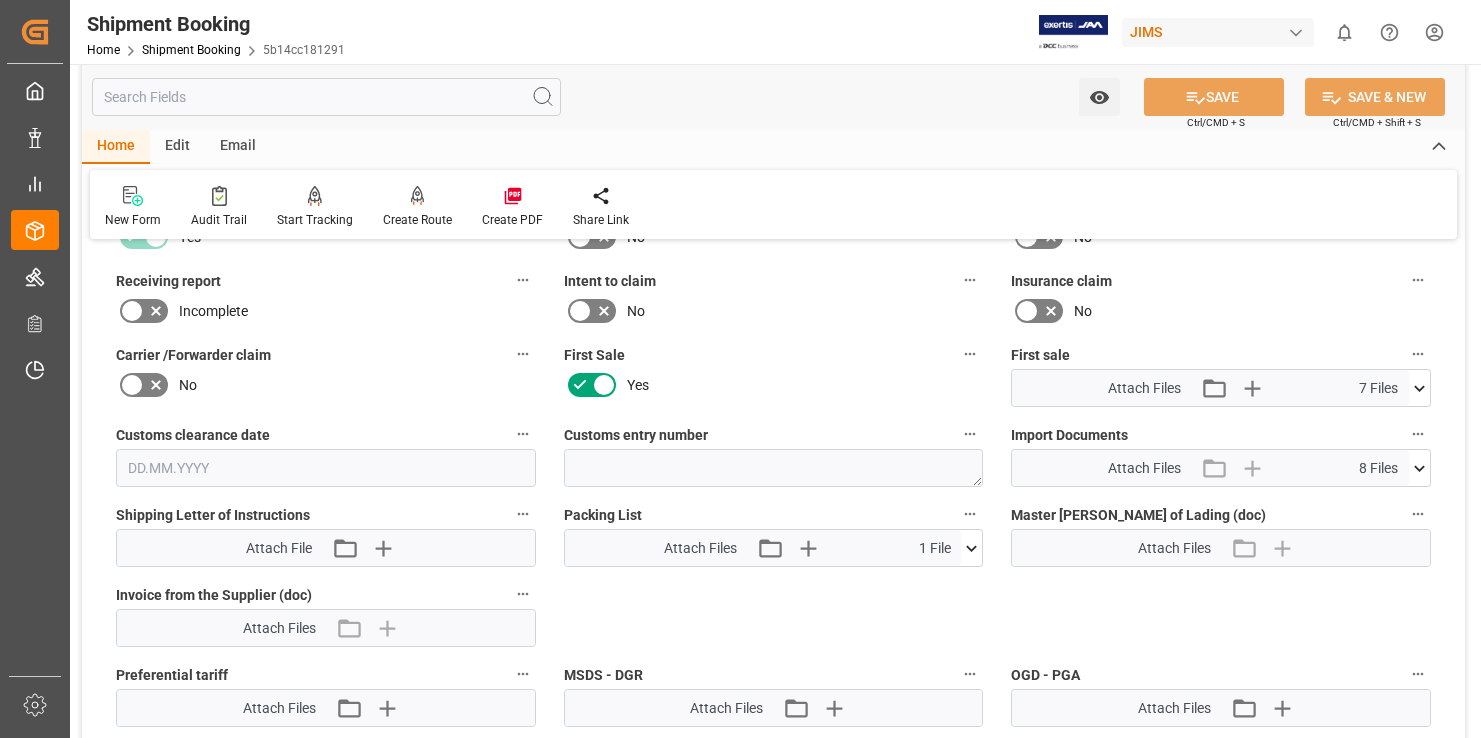 click 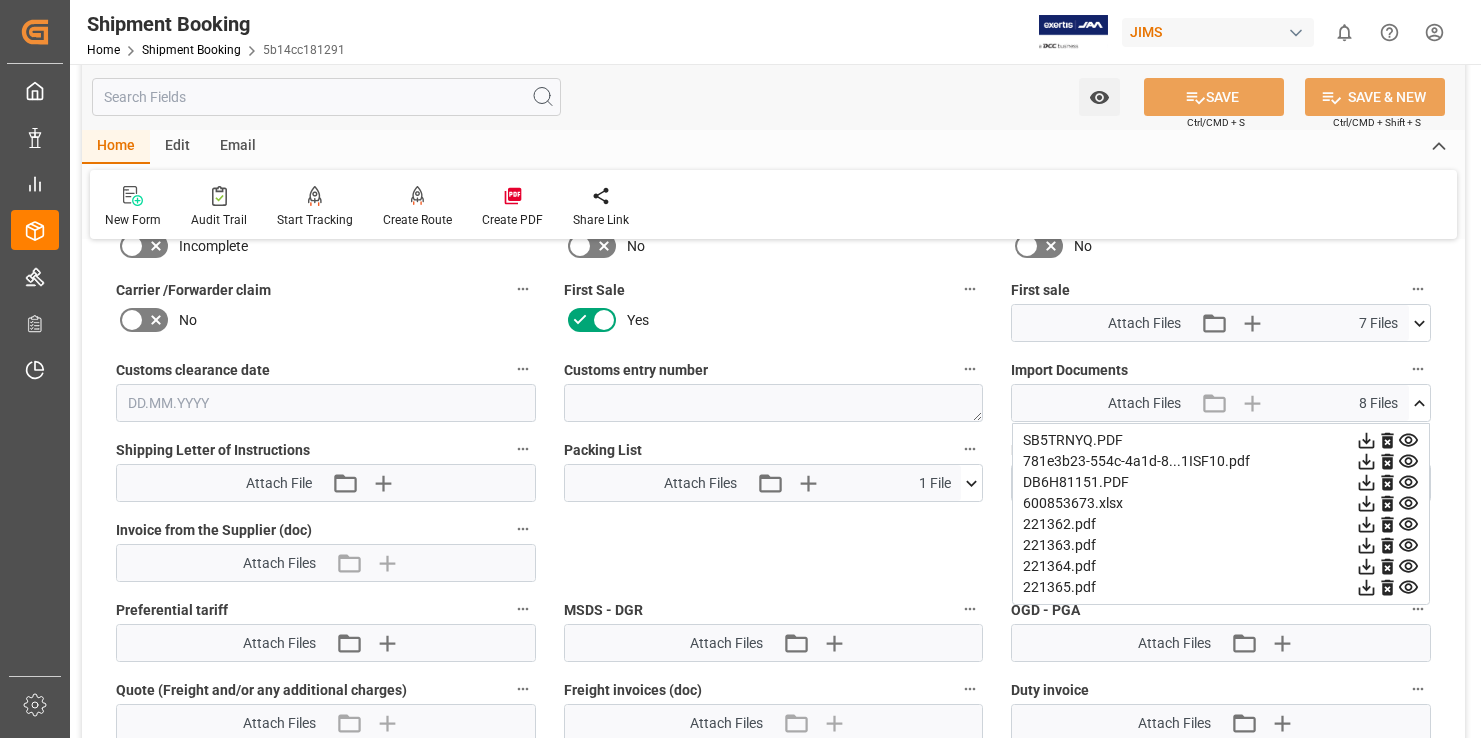 scroll, scrollTop: 900, scrollLeft: 0, axis: vertical 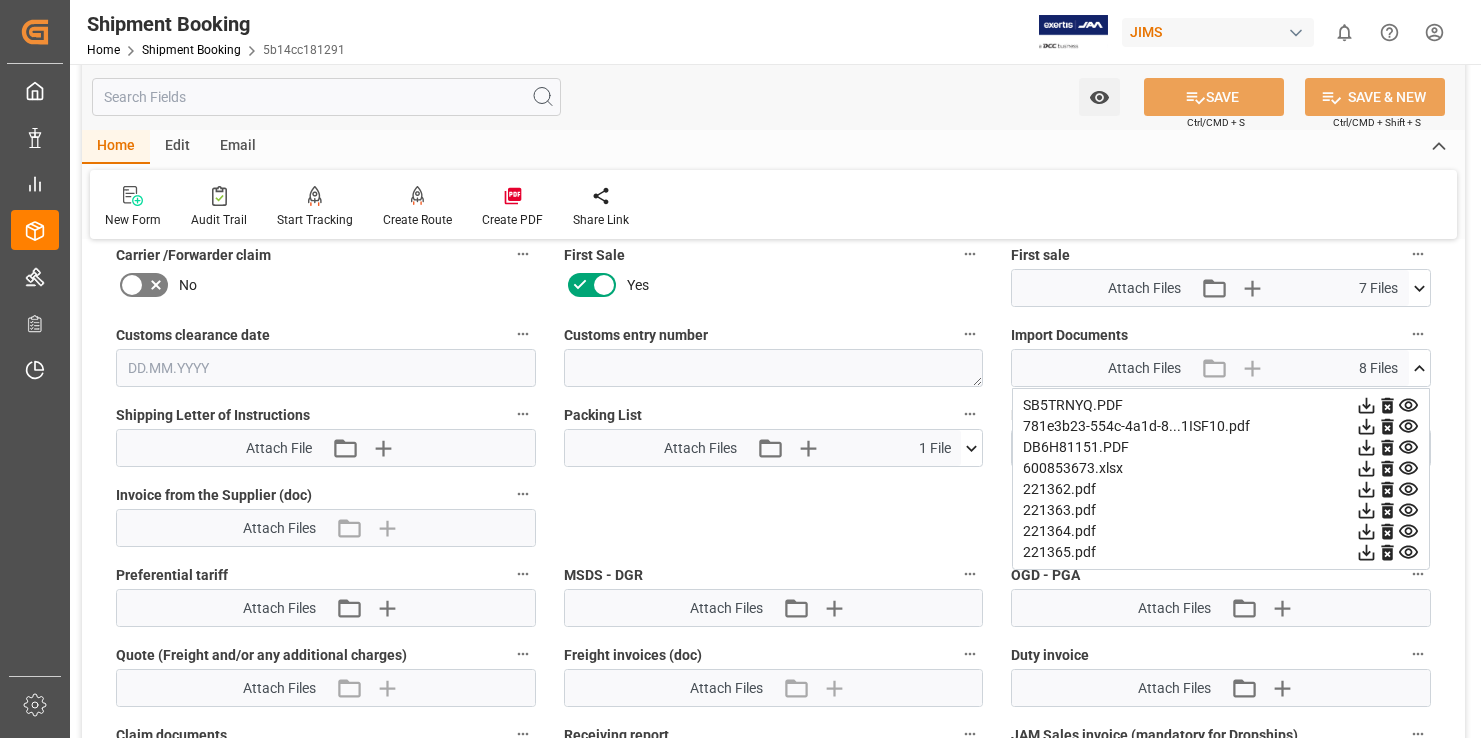 click 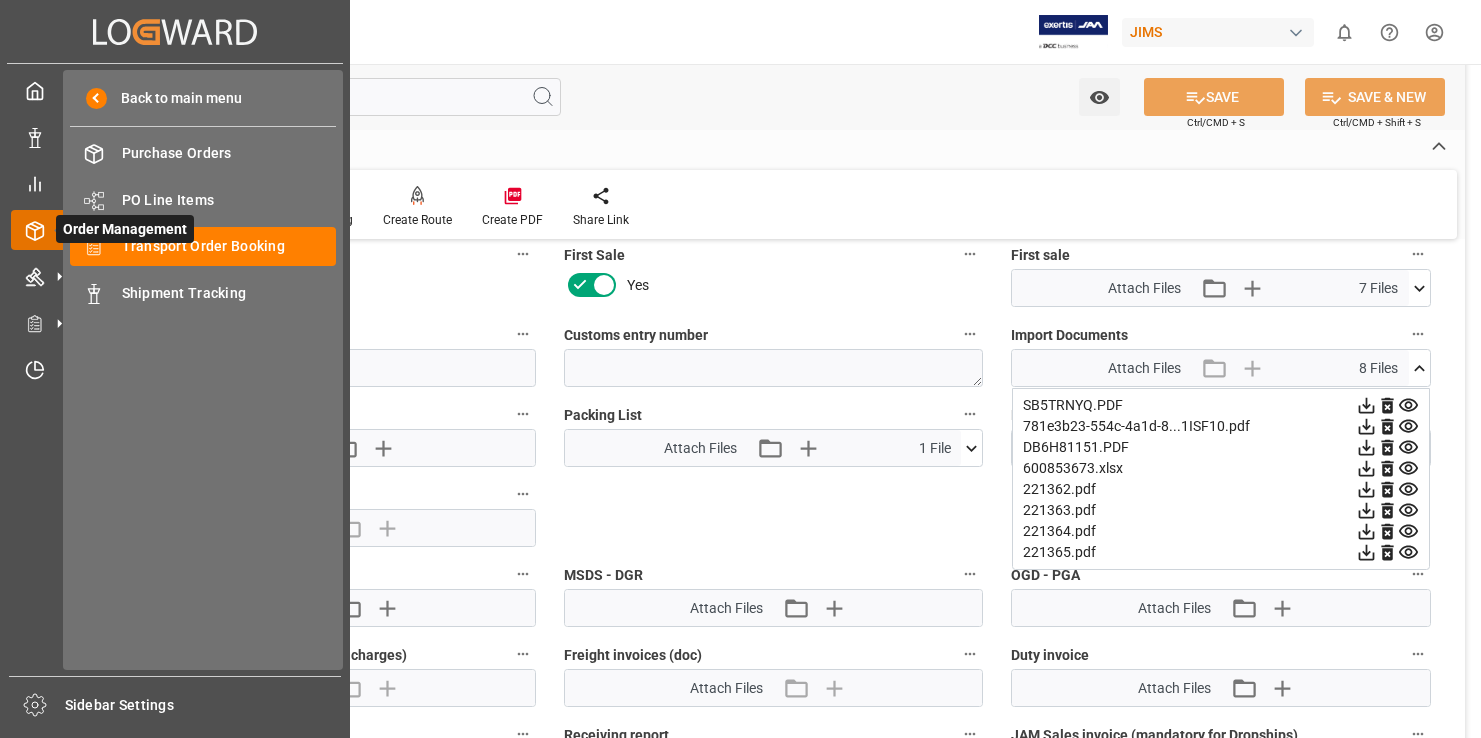 click on "Order Management" at bounding box center (125, 229) 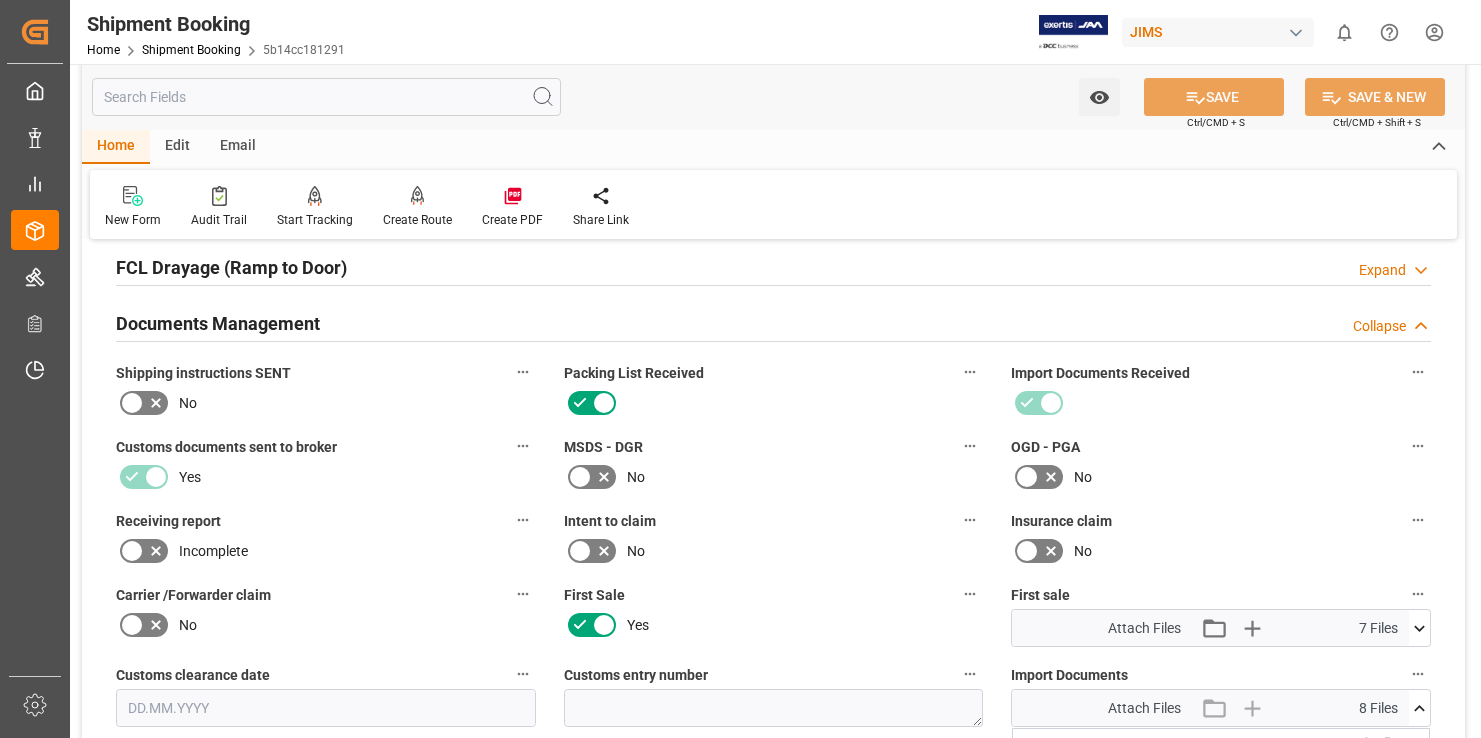 scroll, scrollTop: 500, scrollLeft: 0, axis: vertical 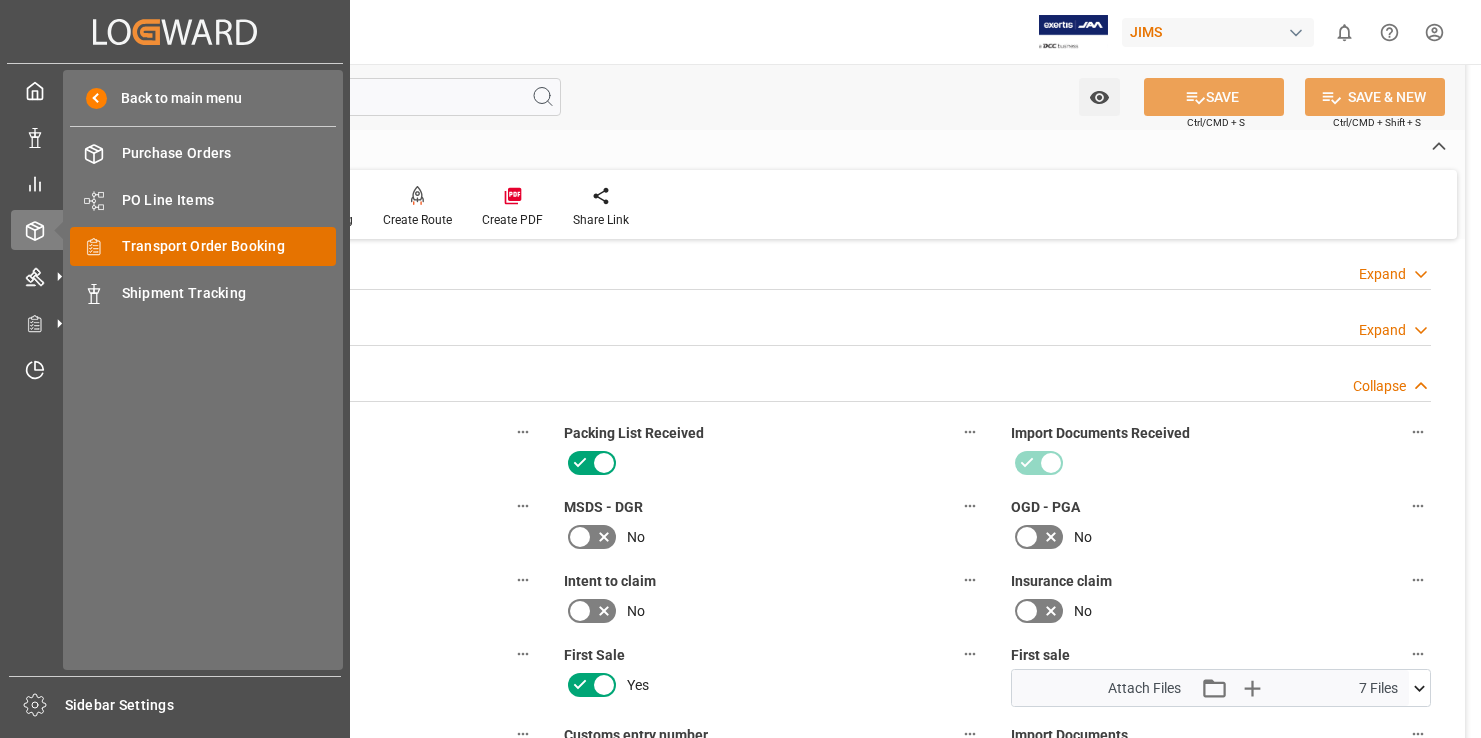 click on "Transport Order Booking" at bounding box center [229, 246] 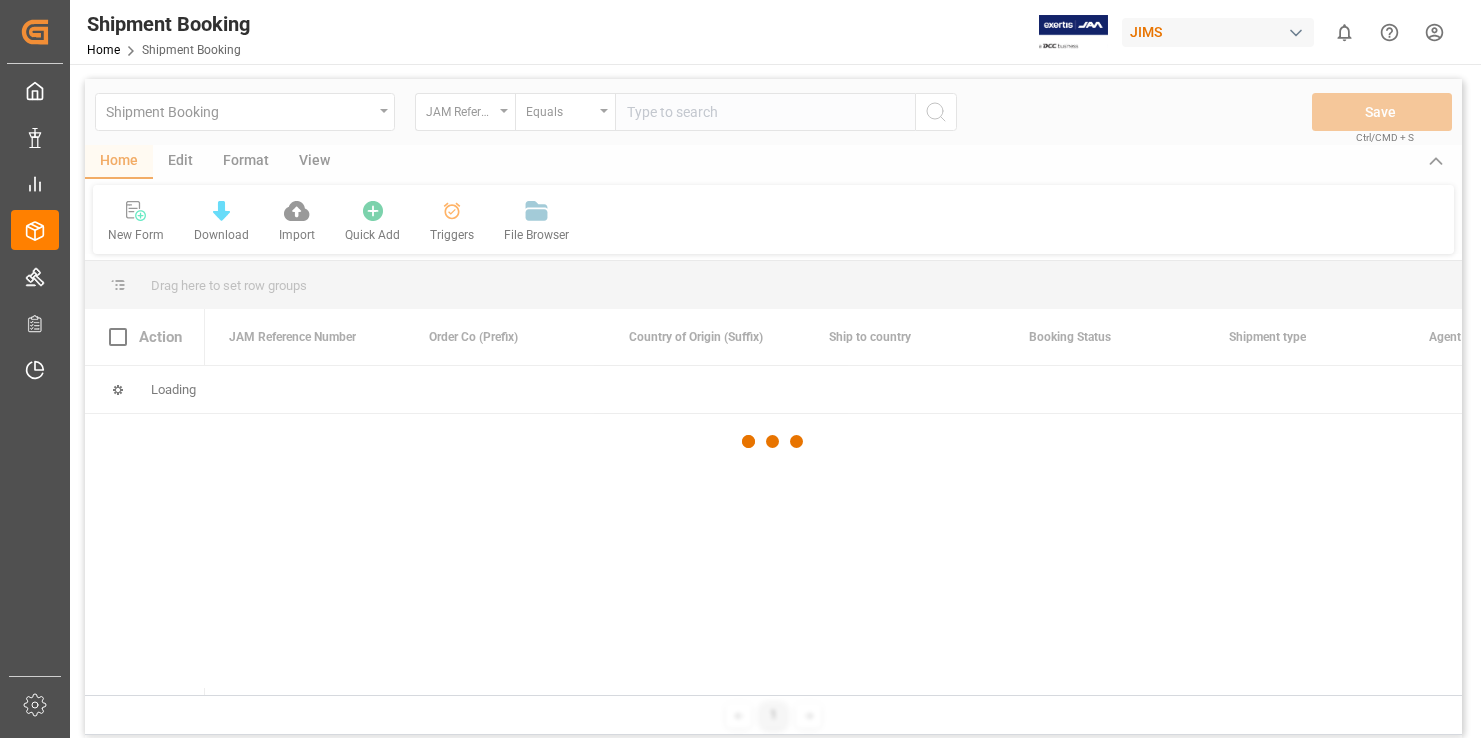 click at bounding box center (773, 442) 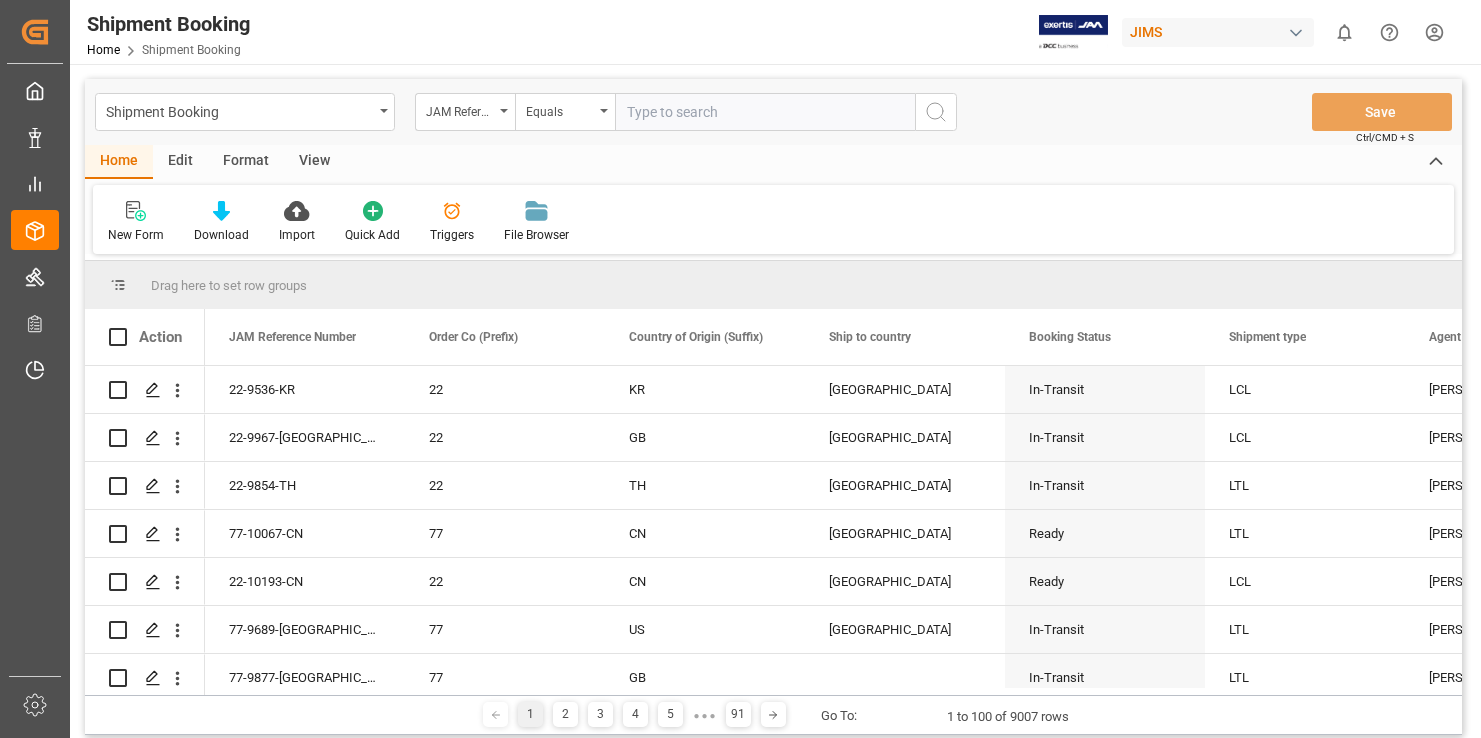 click at bounding box center [765, 112] 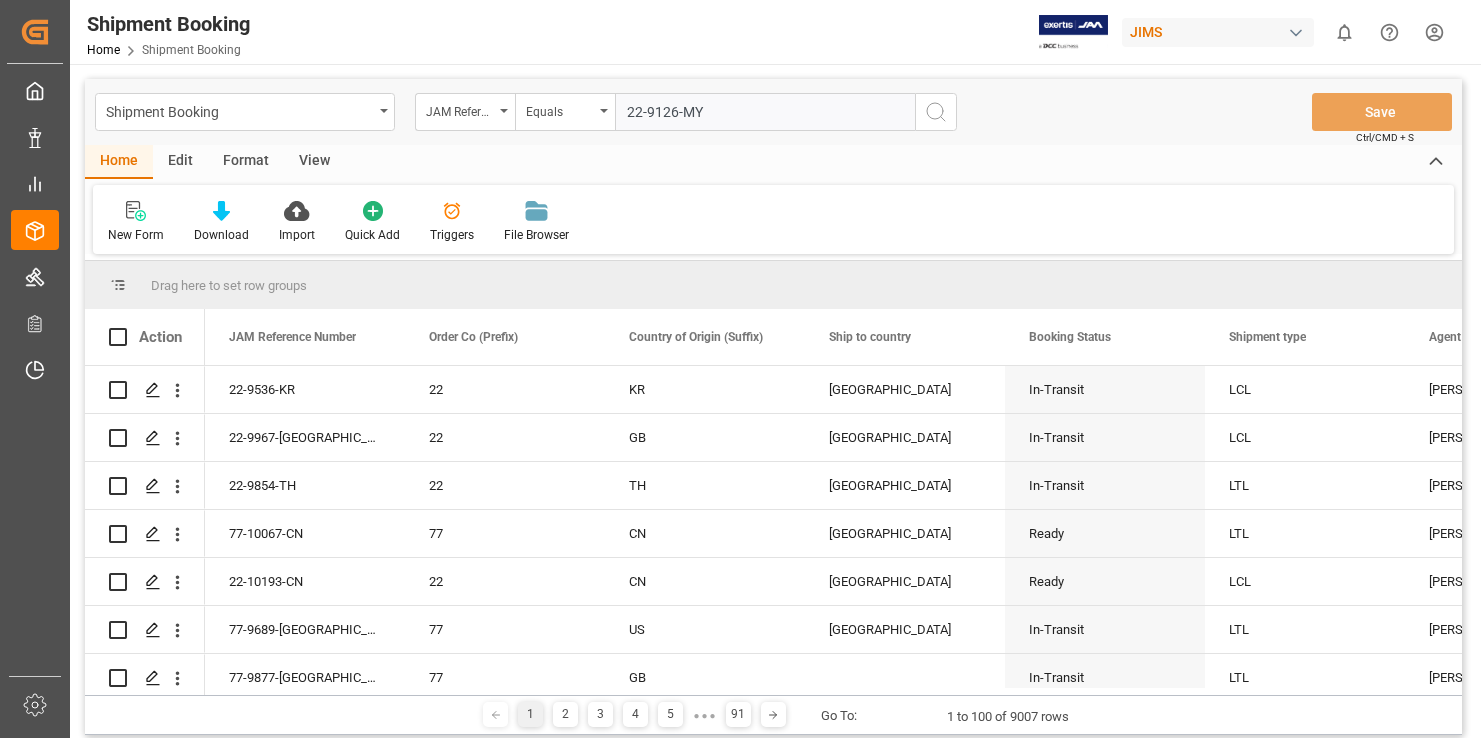type on "22-9126-MY" 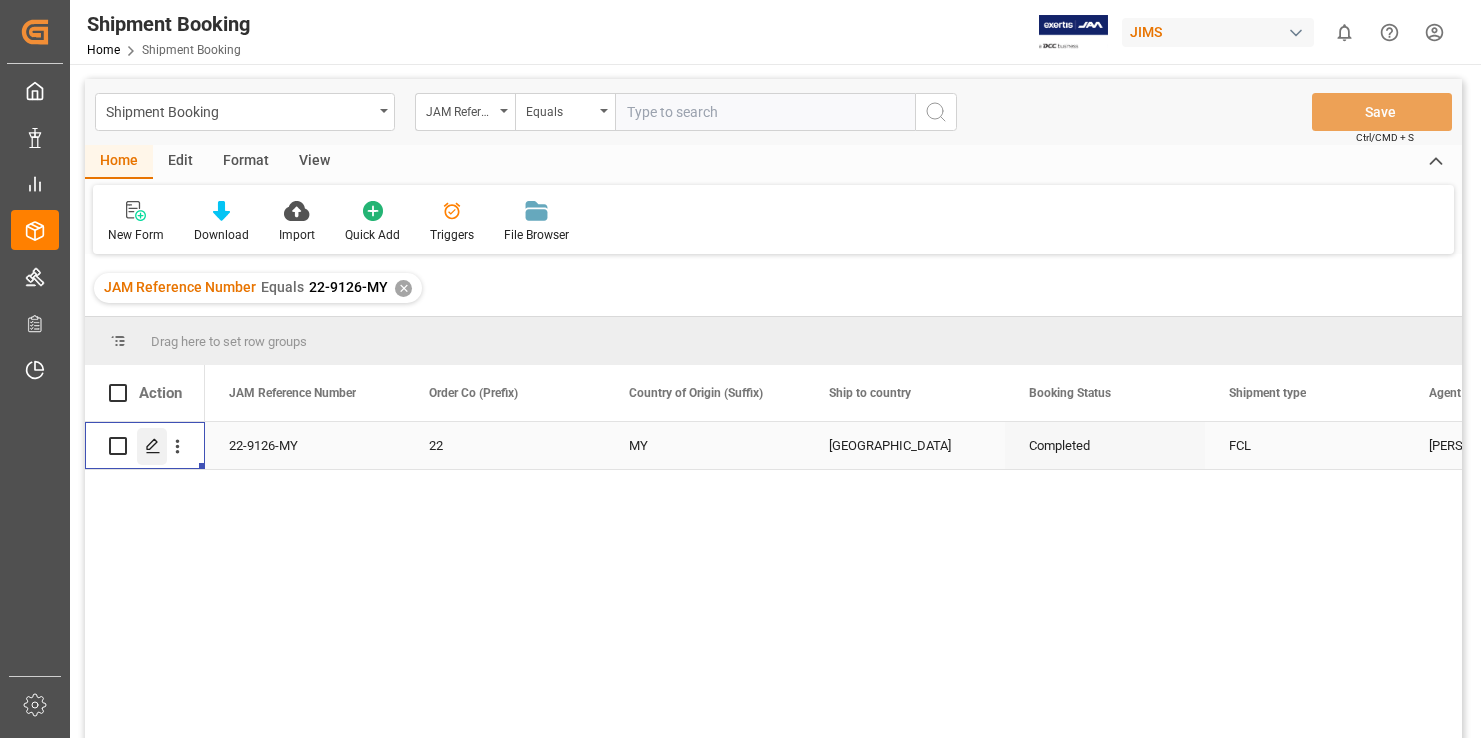 click 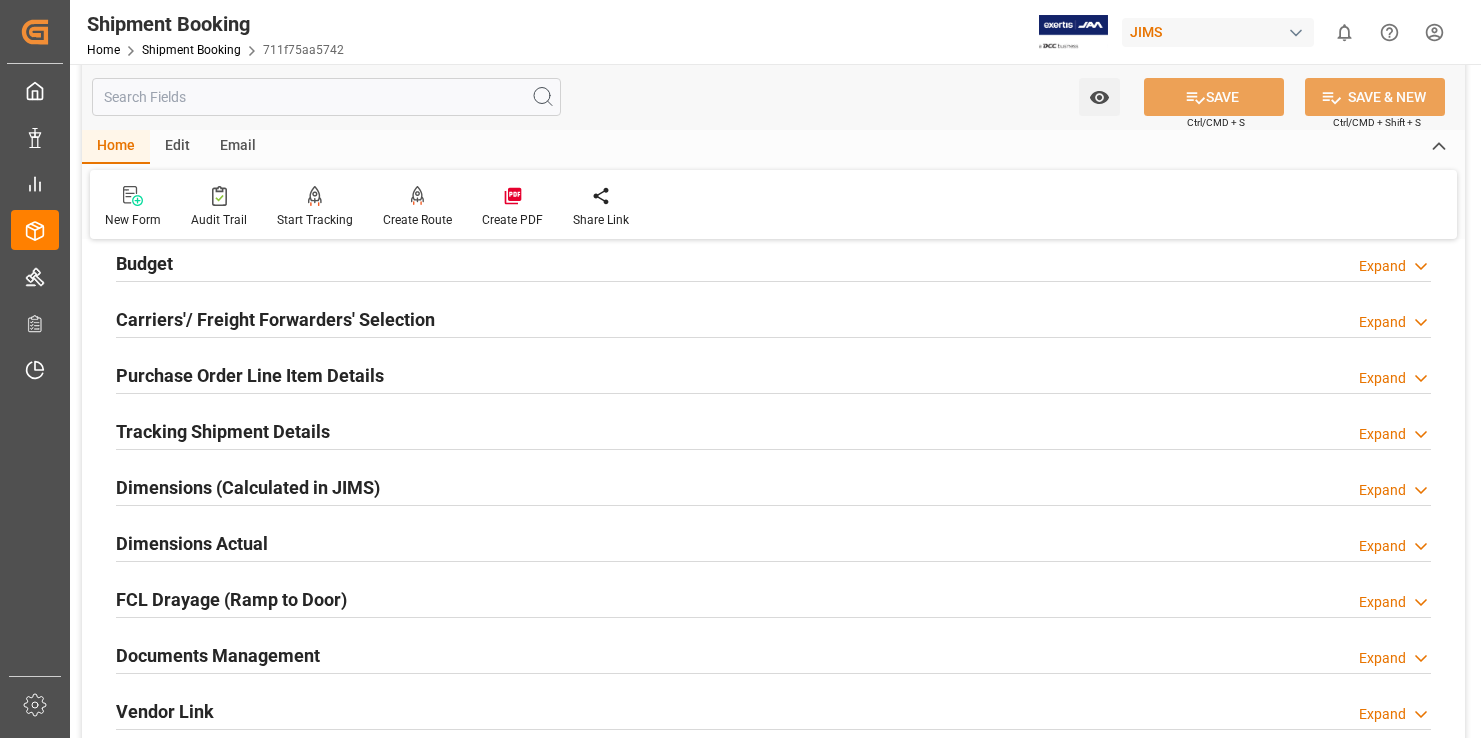 scroll, scrollTop: 400, scrollLeft: 0, axis: vertical 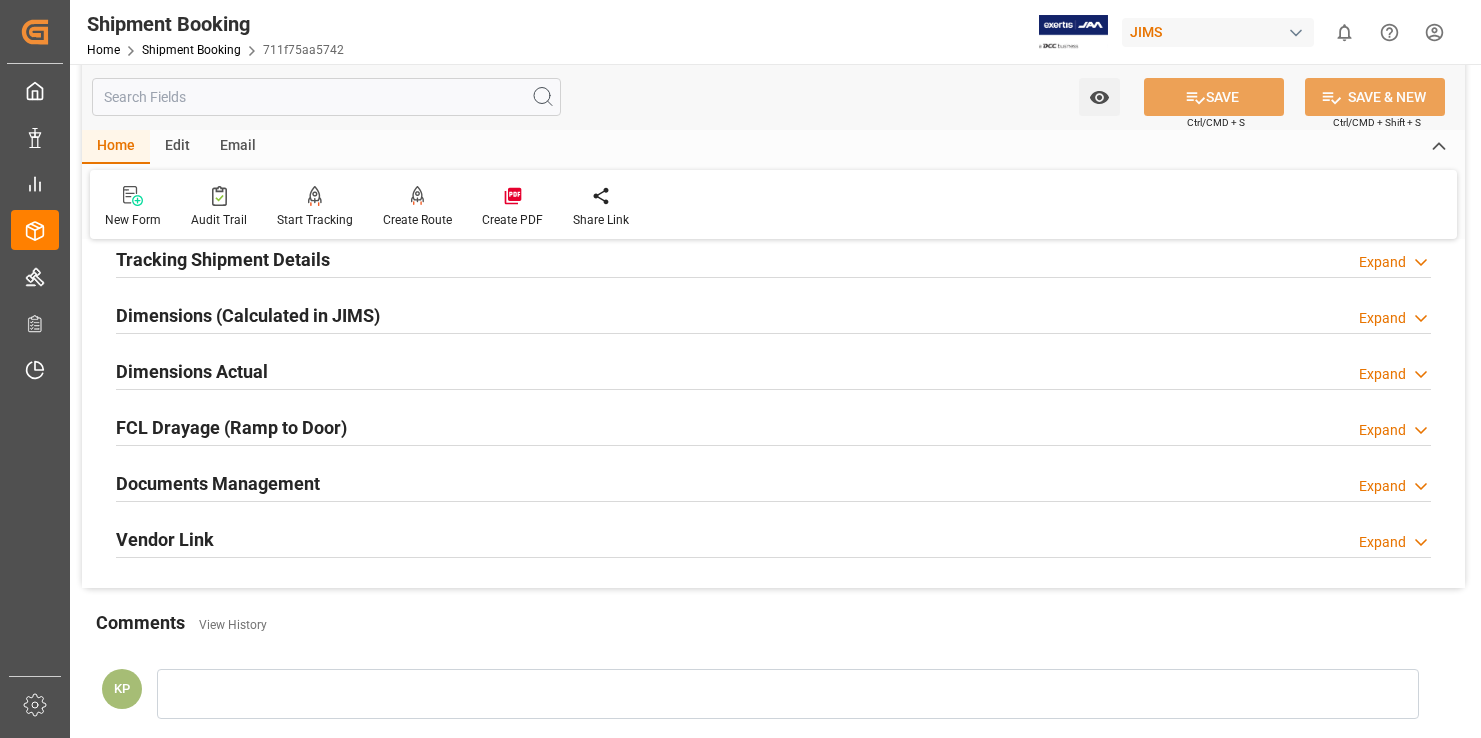click on "Expand" at bounding box center (1382, 486) 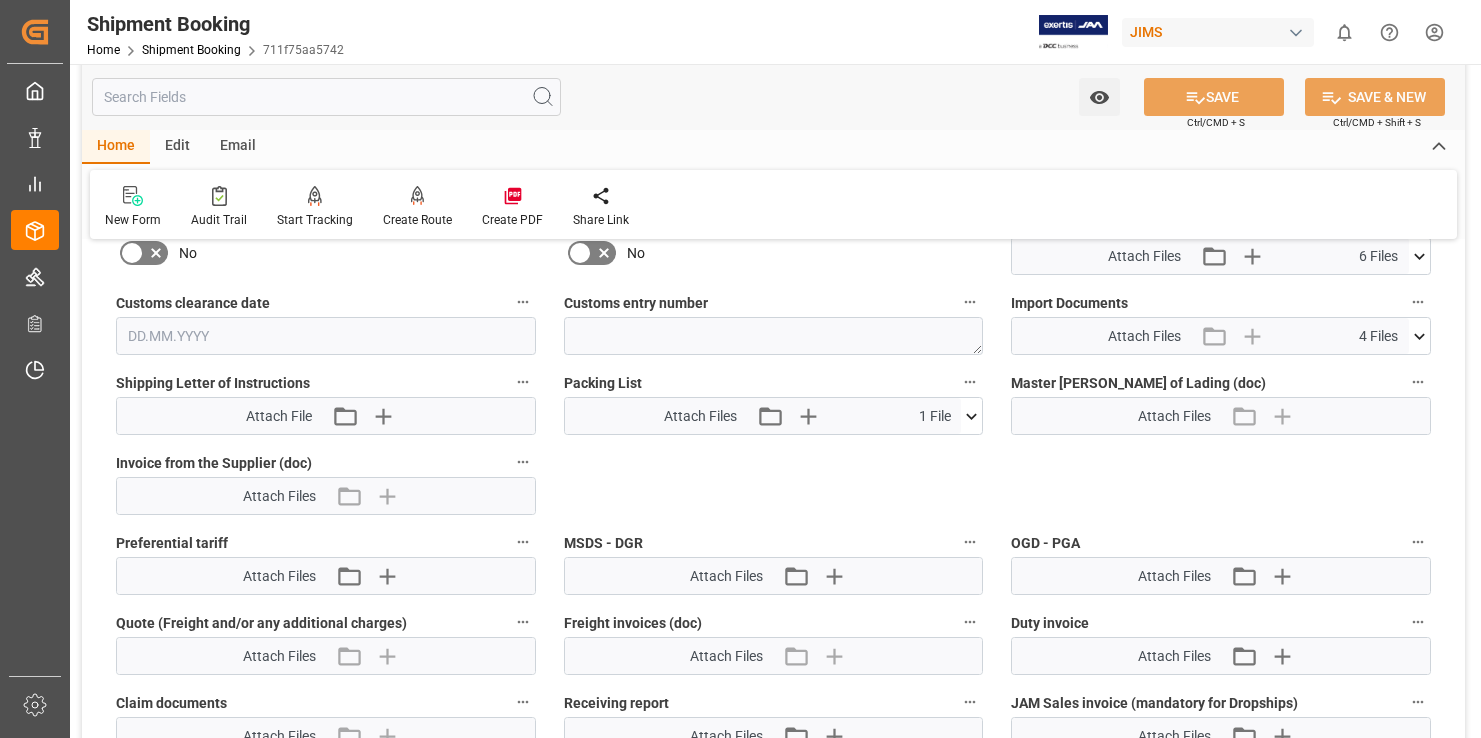 scroll, scrollTop: 900, scrollLeft: 0, axis: vertical 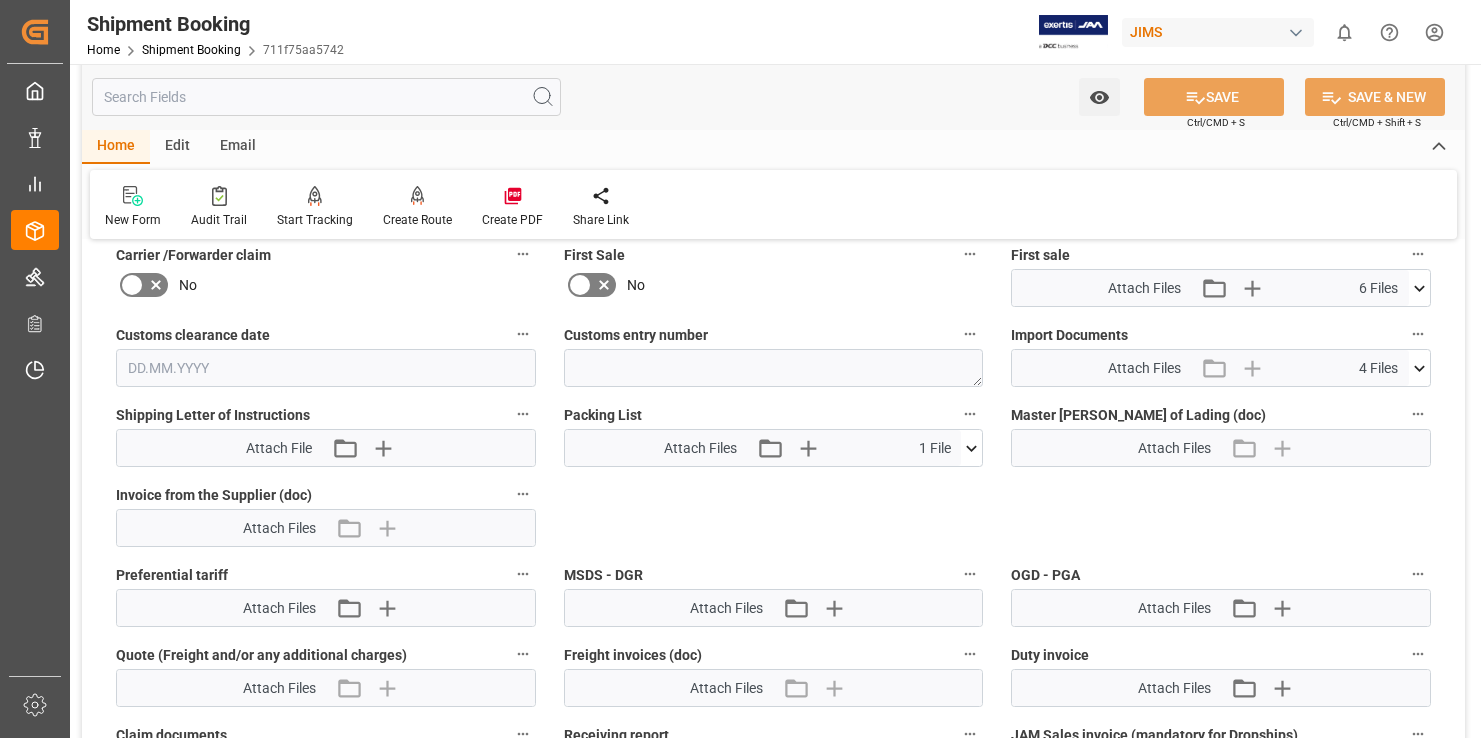 click 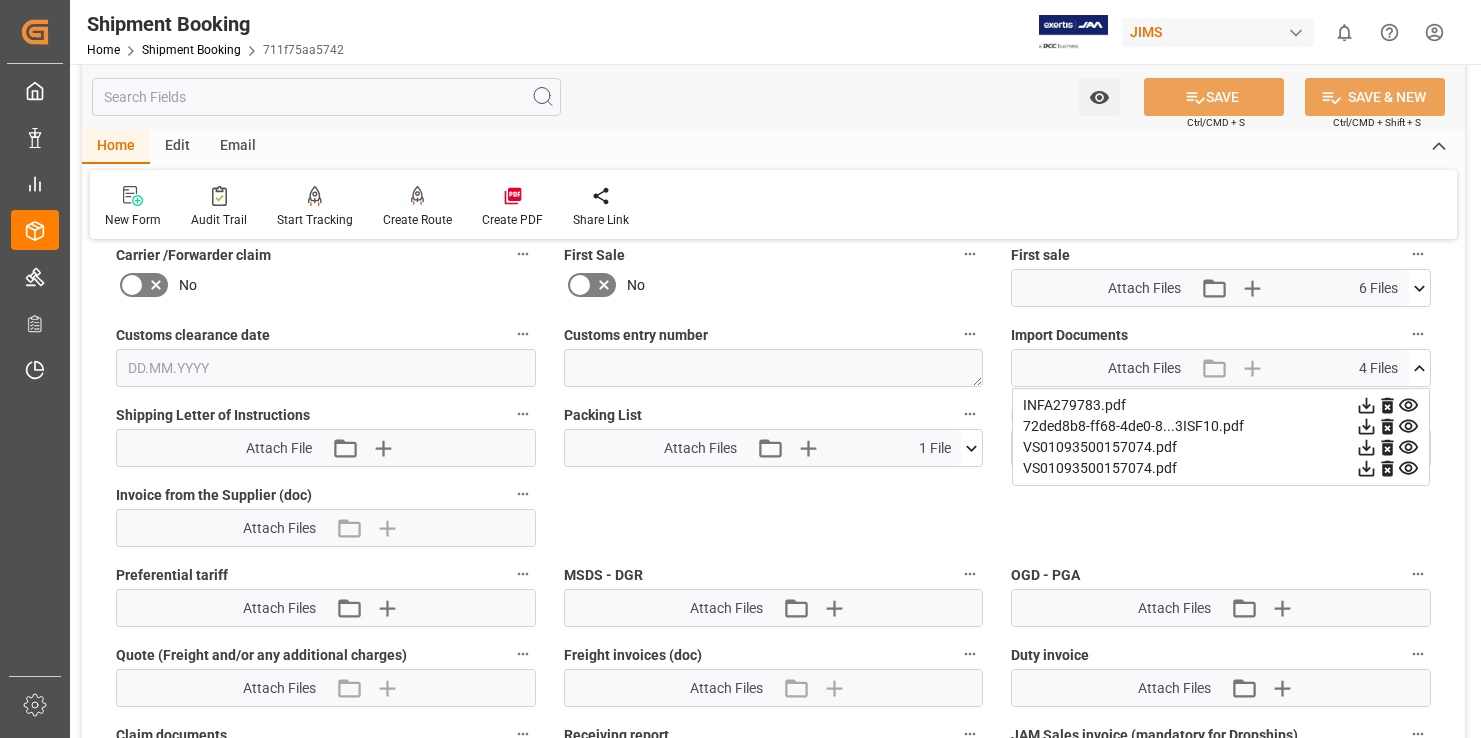 click 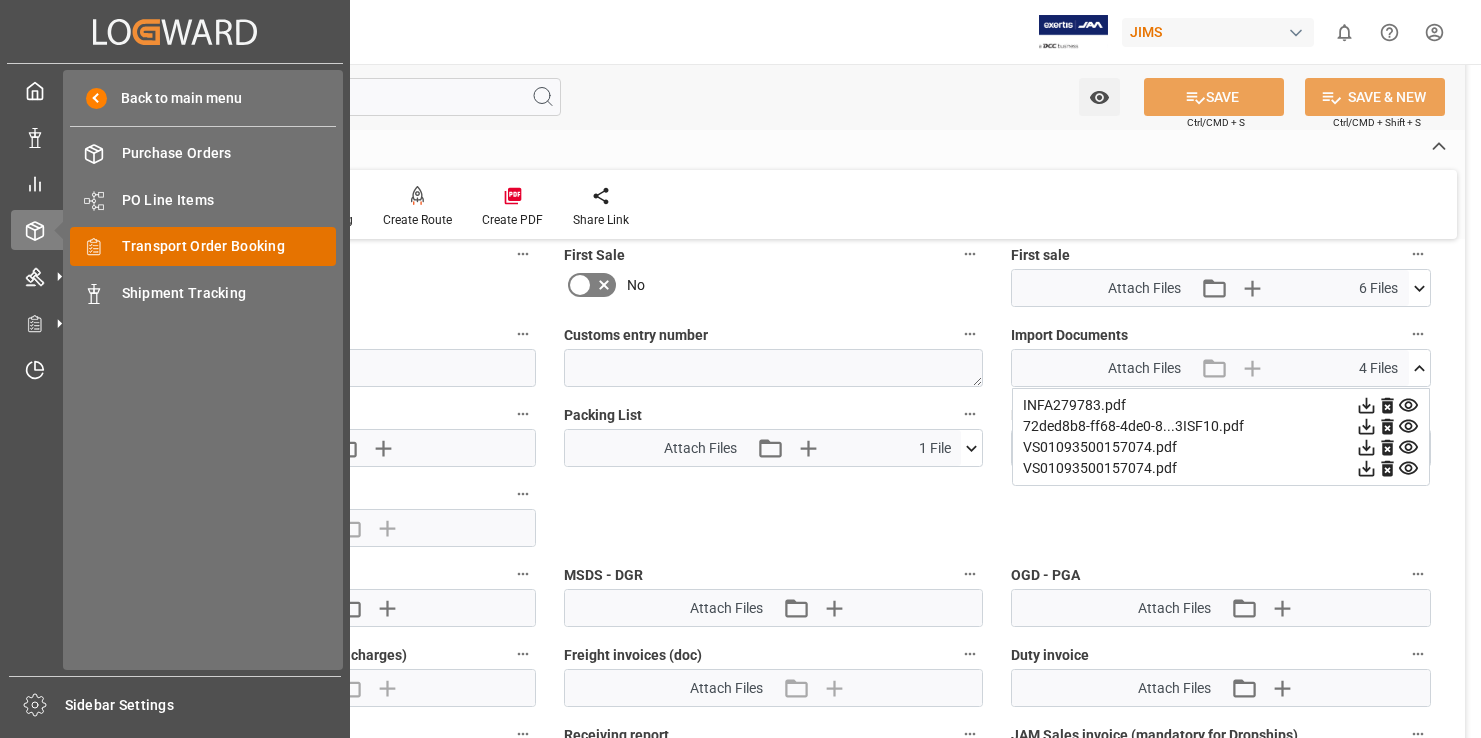 click on "Transport Order Booking Transport Order Booking" at bounding box center (203, 246) 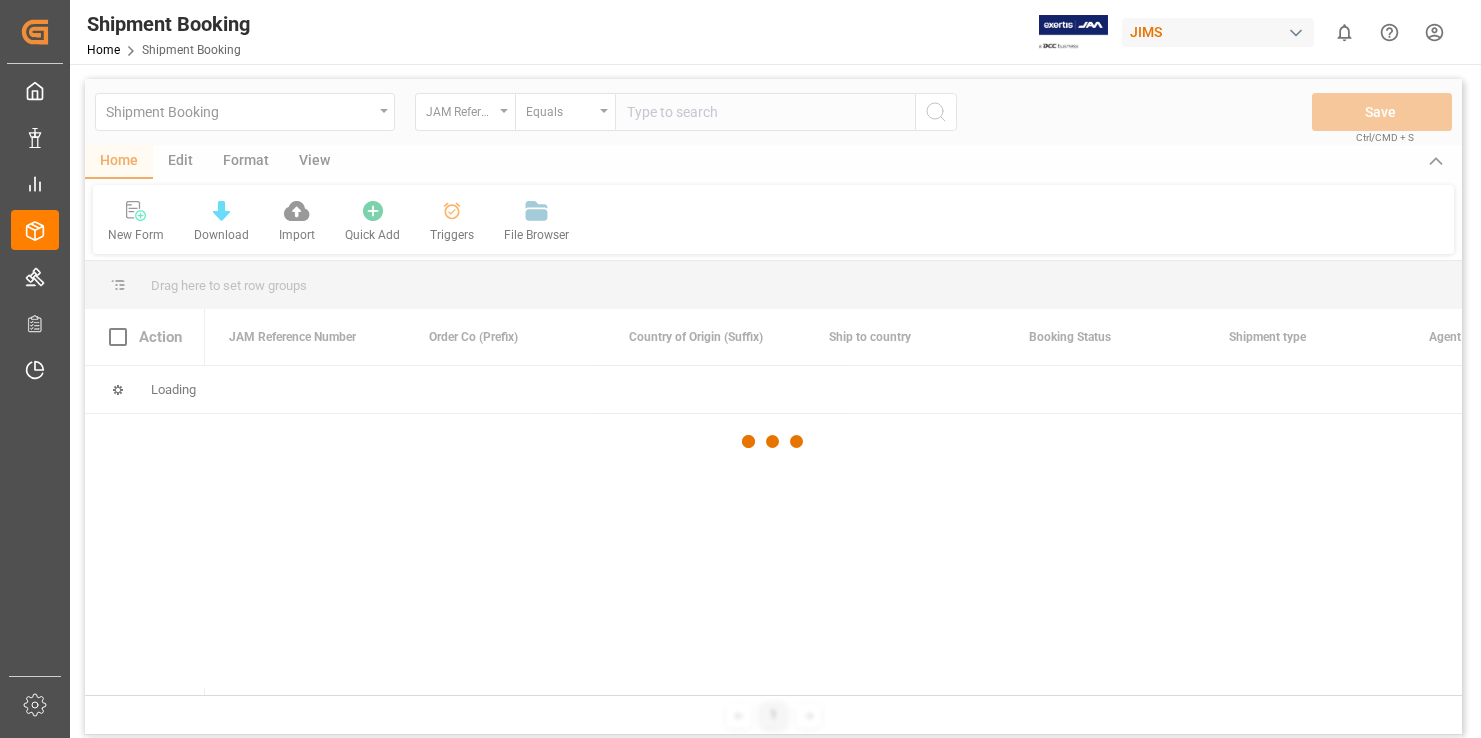 click at bounding box center [773, 442] 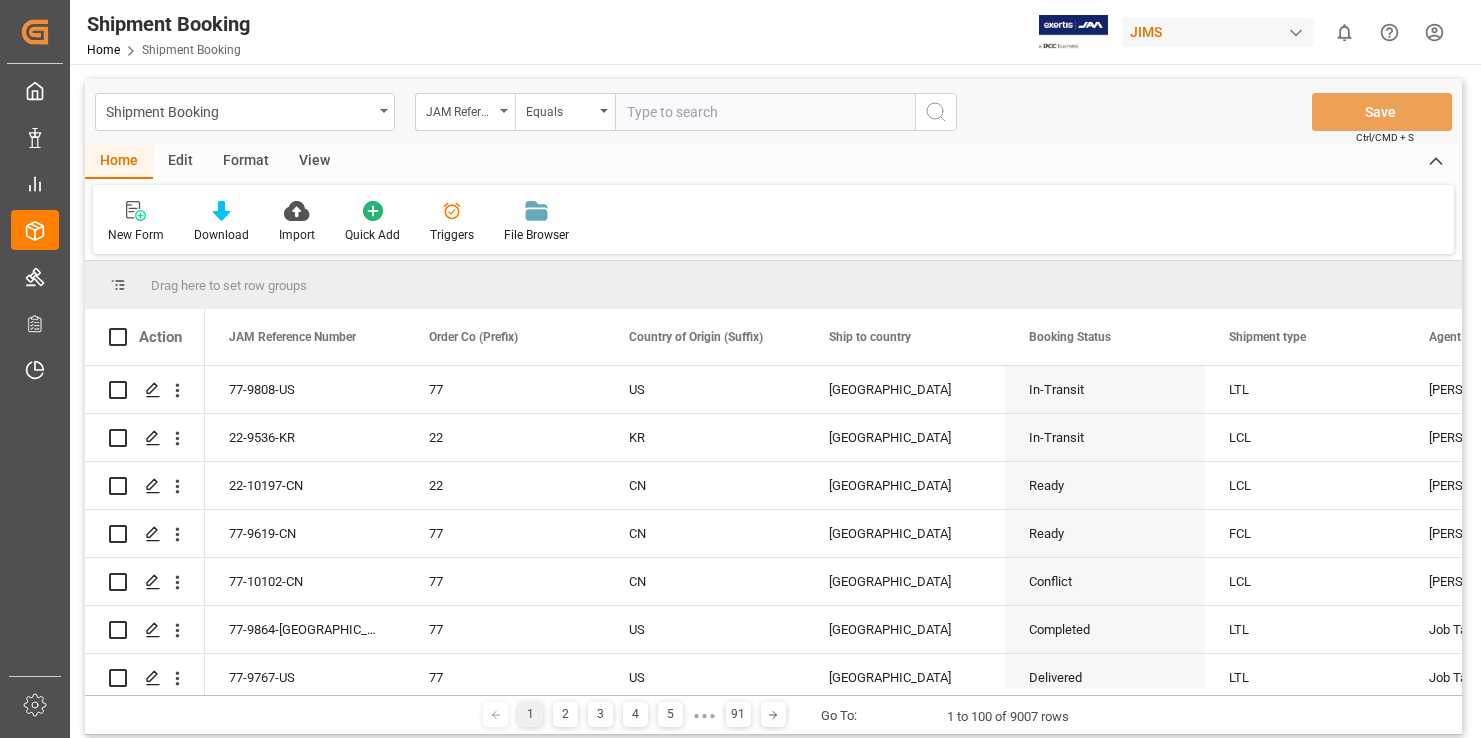 click at bounding box center [765, 112] 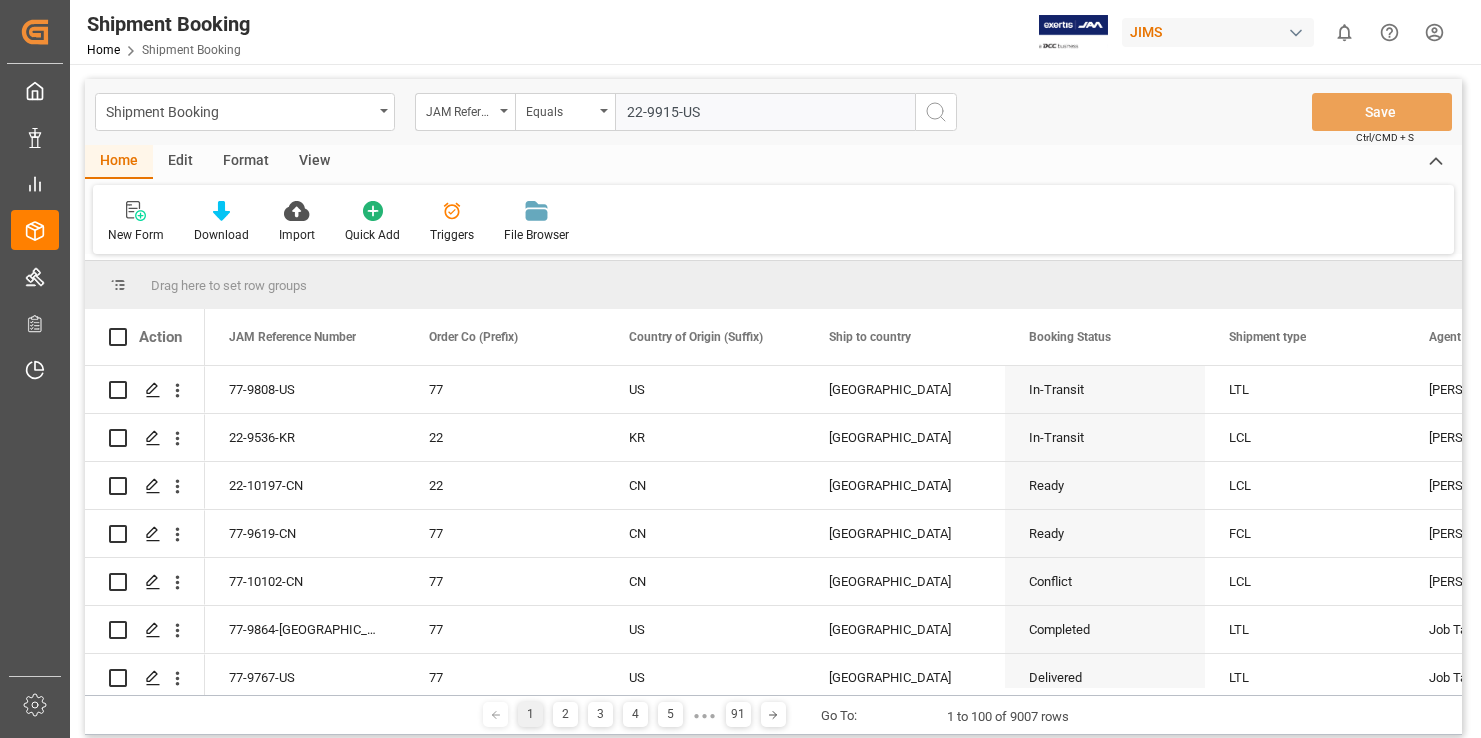 type on "22-9915-US" 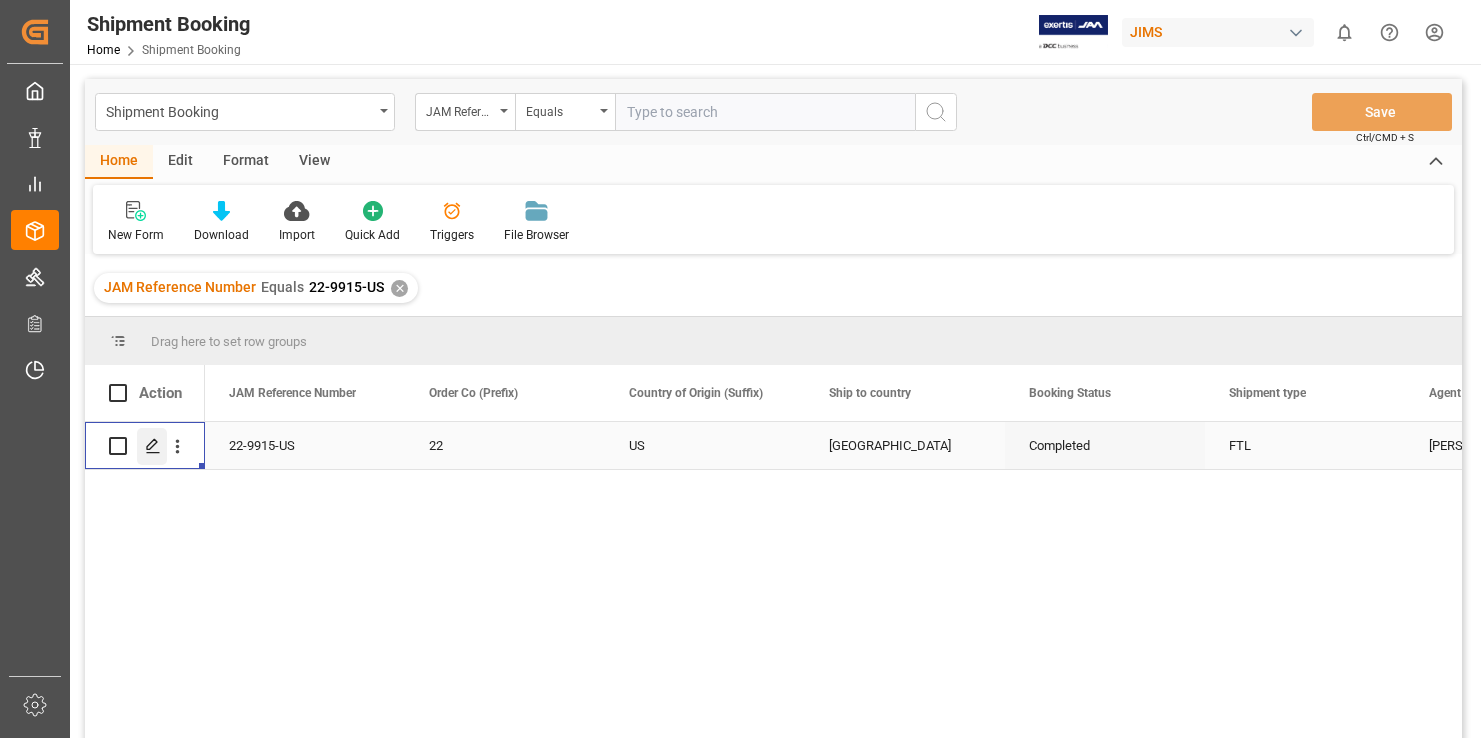 click 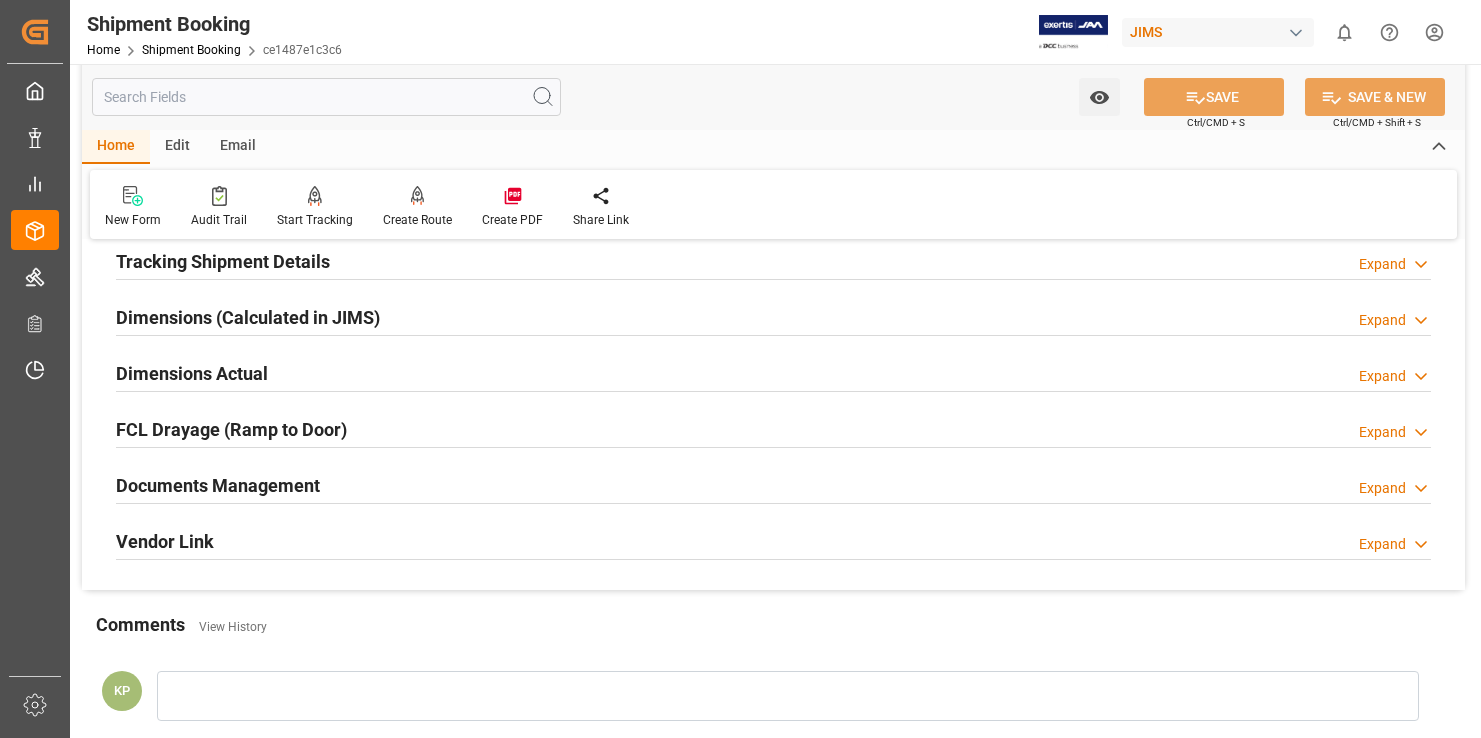 scroll, scrollTop: 400, scrollLeft: 0, axis: vertical 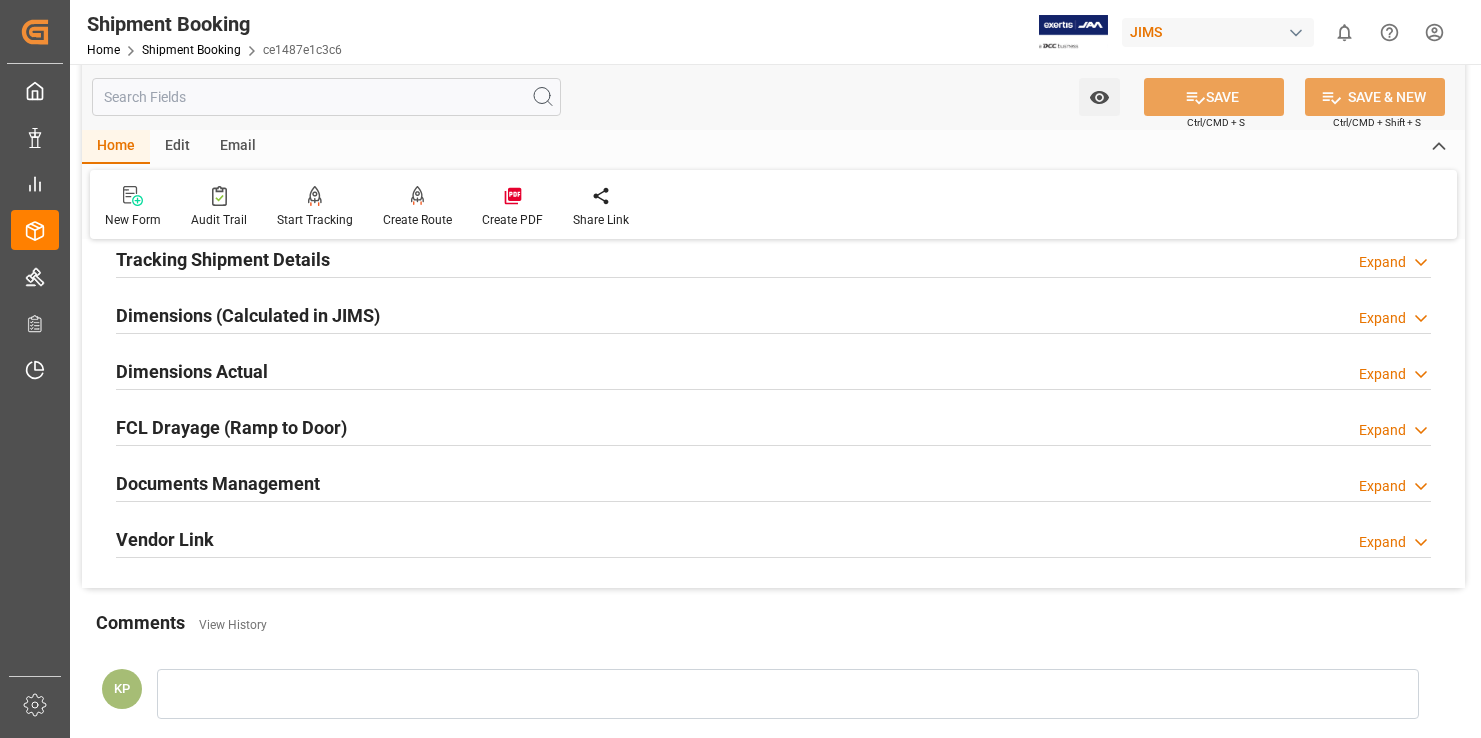 click on "Expand" at bounding box center (1382, 486) 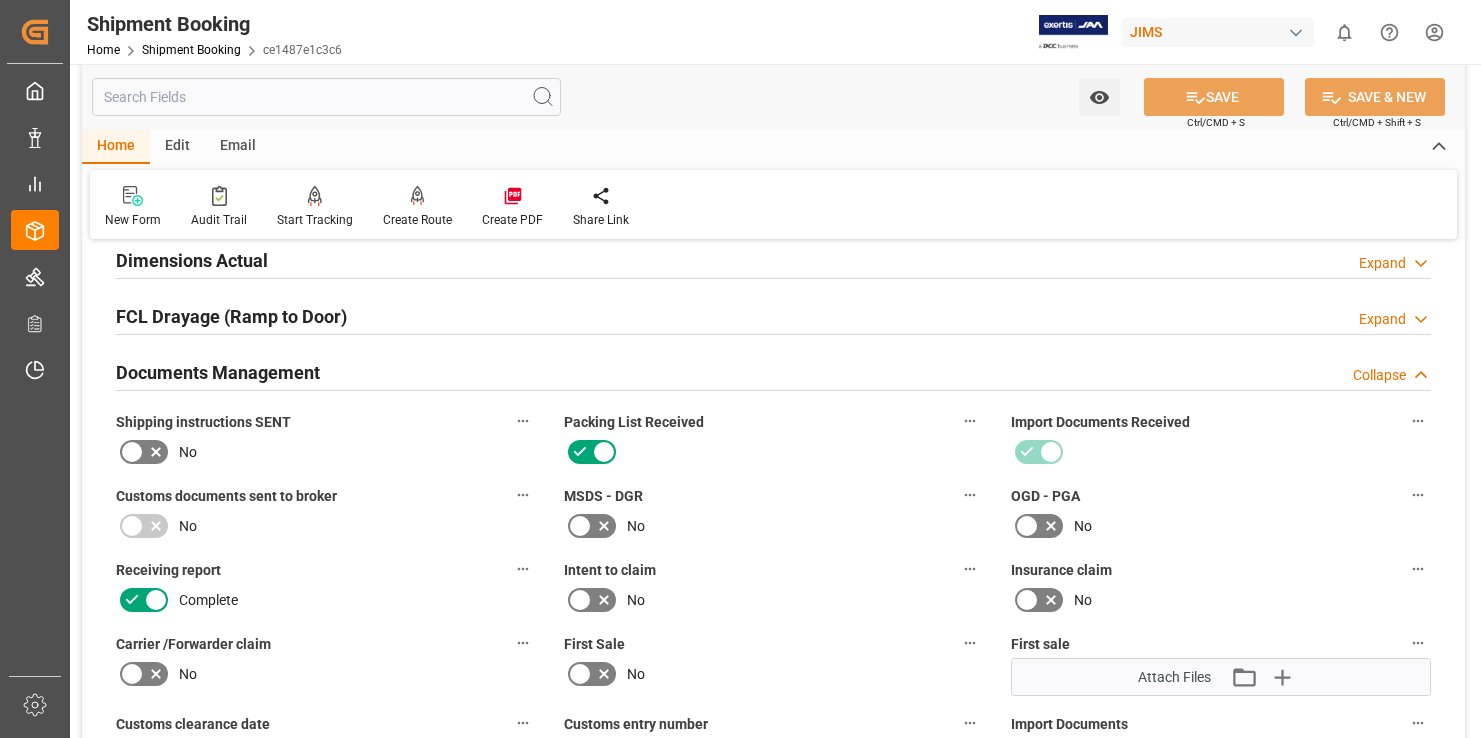 scroll, scrollTop: 800, scrollLeft: 0, axis: vertical 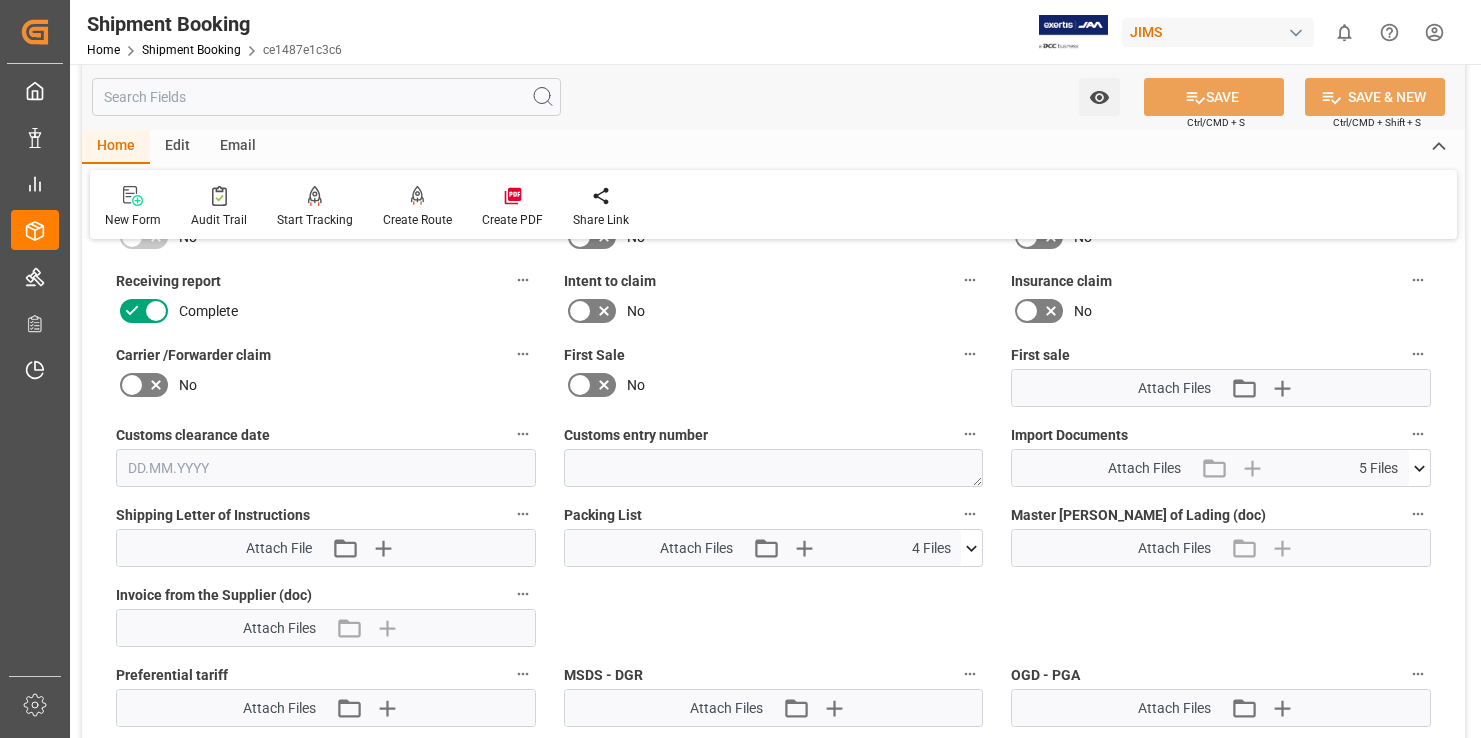 click 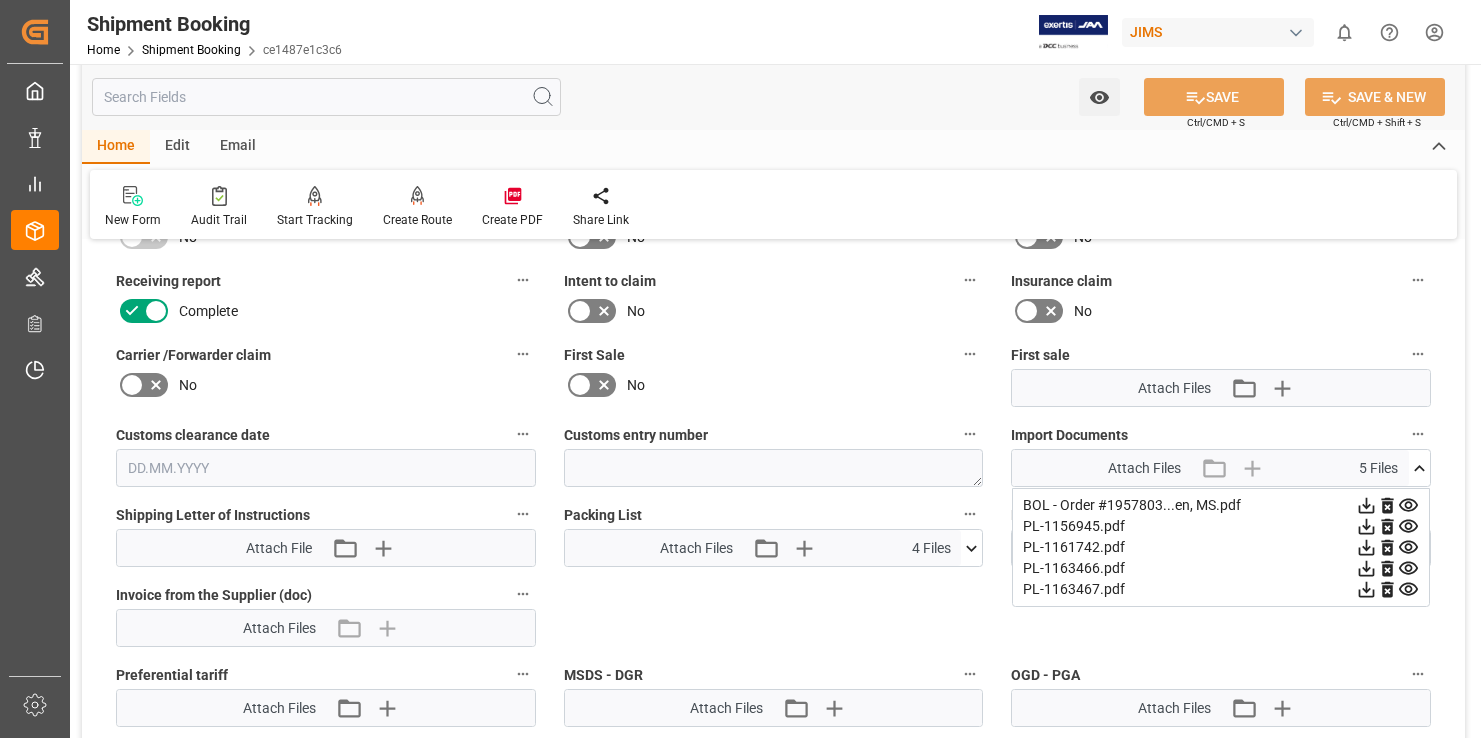 click 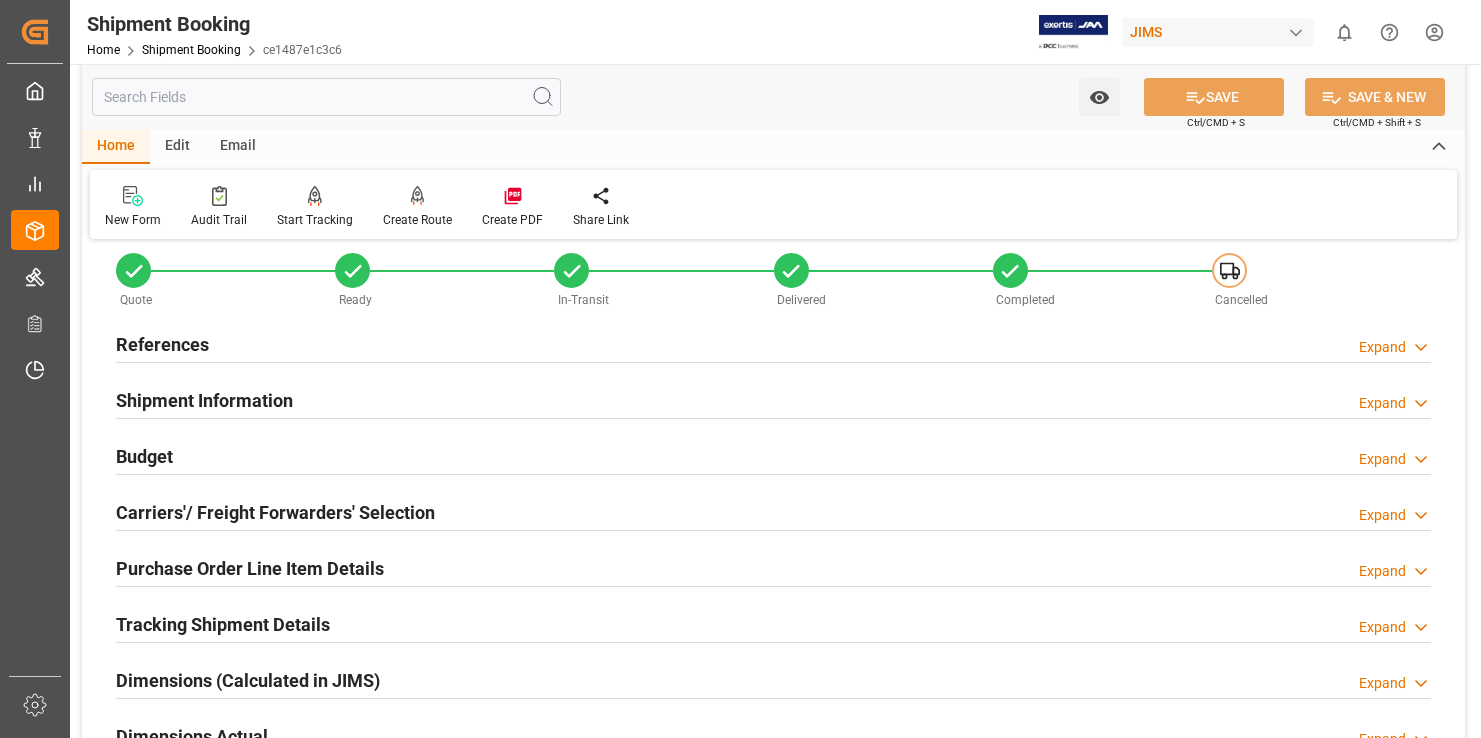 scroll, scrollTop: 0, scrollLeft: 0, axis: both 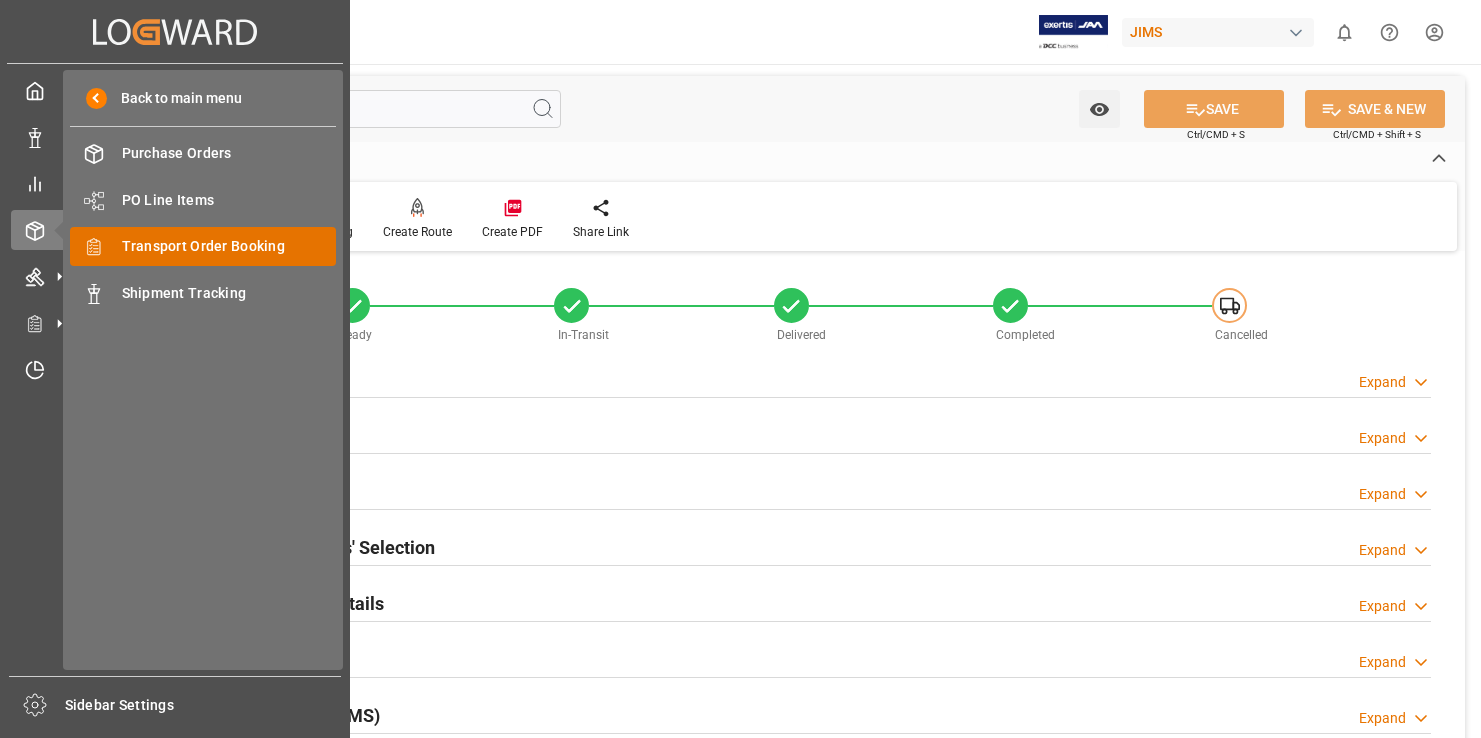 click on "Transport Order Booking" at bounding box center (229, 246) 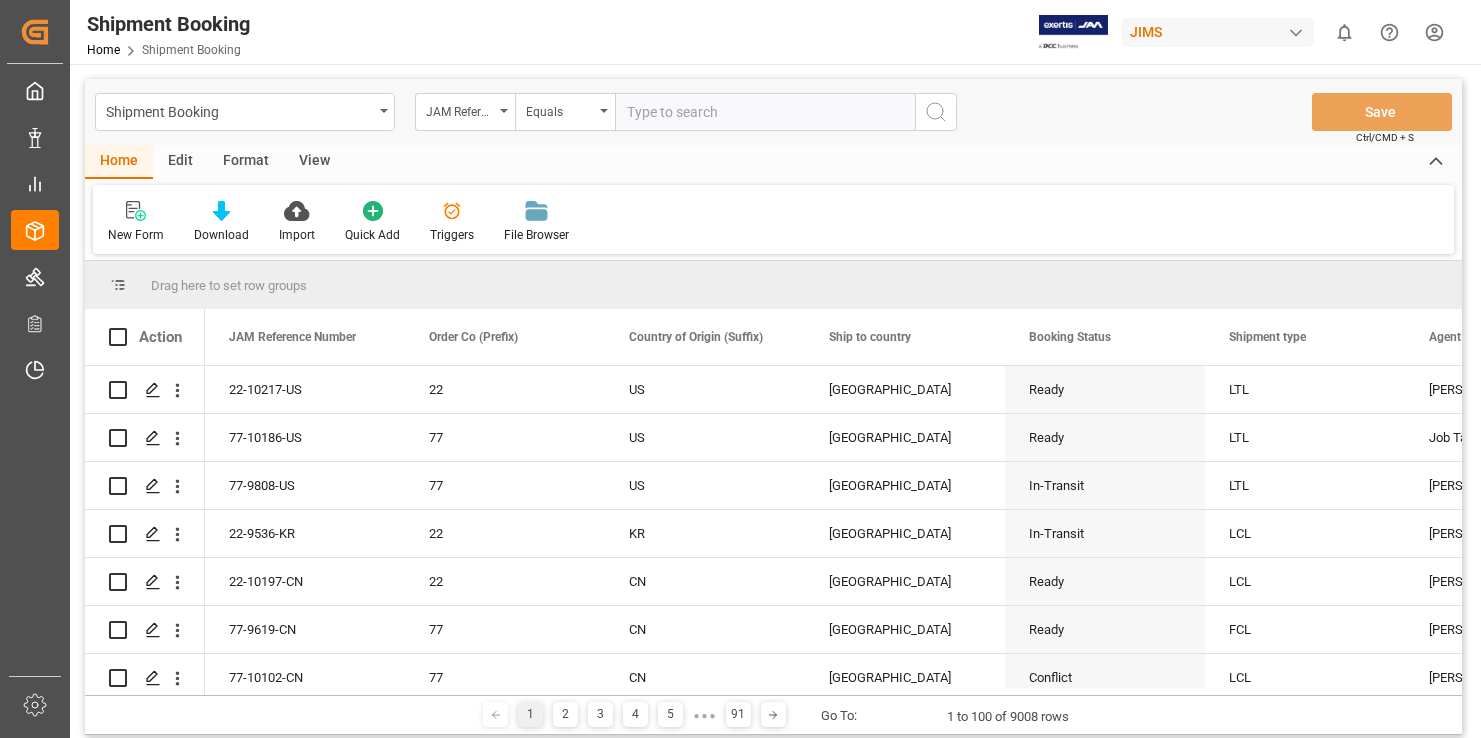 click at bounding box center [765, 112] 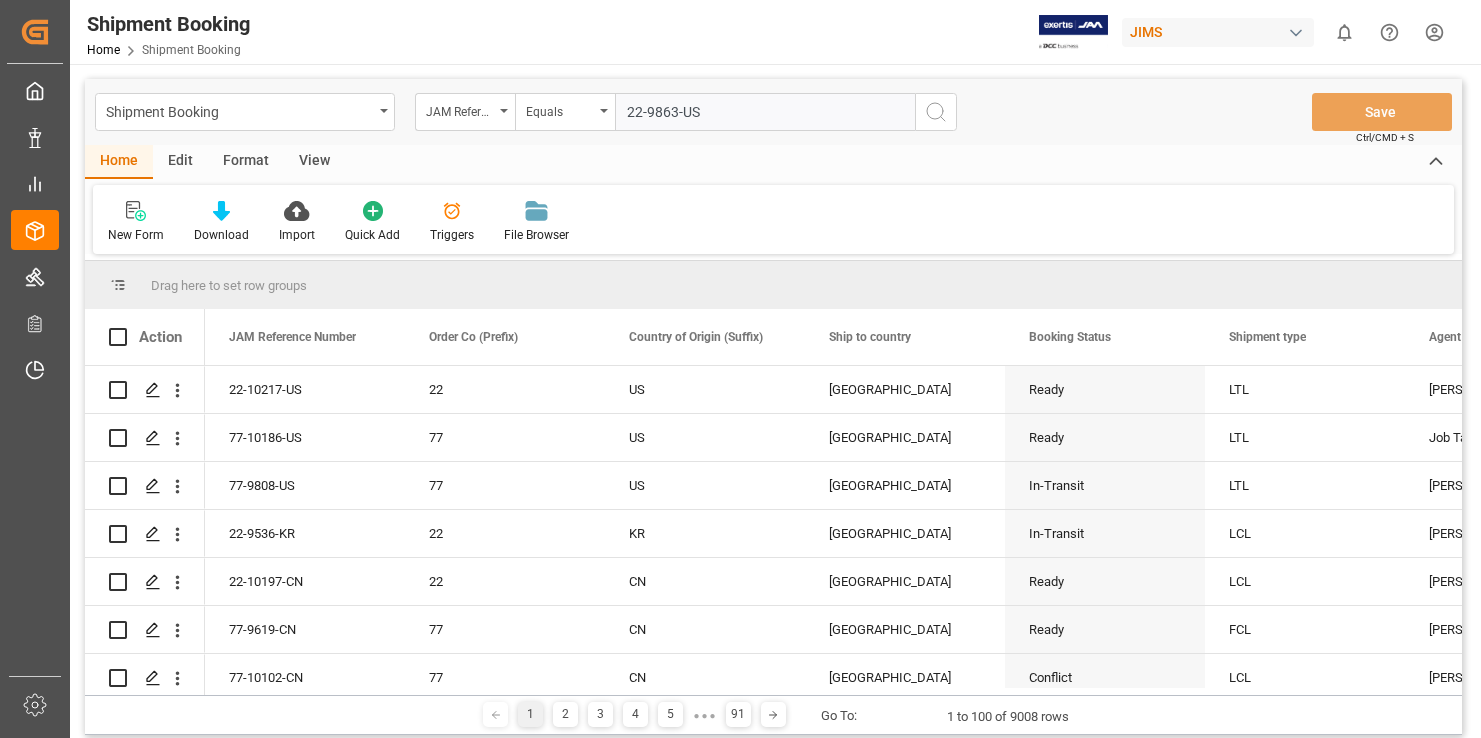 type on "22-9863-US" 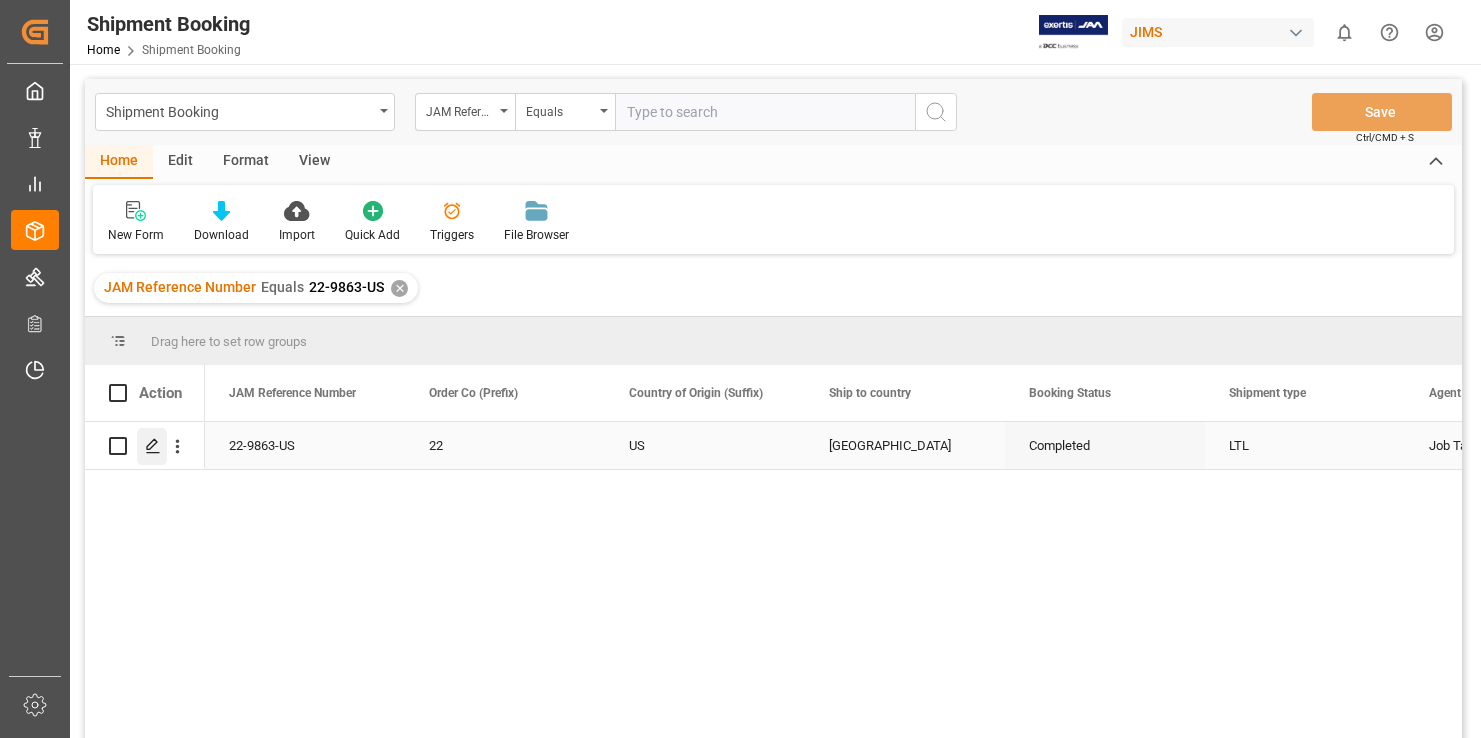 click 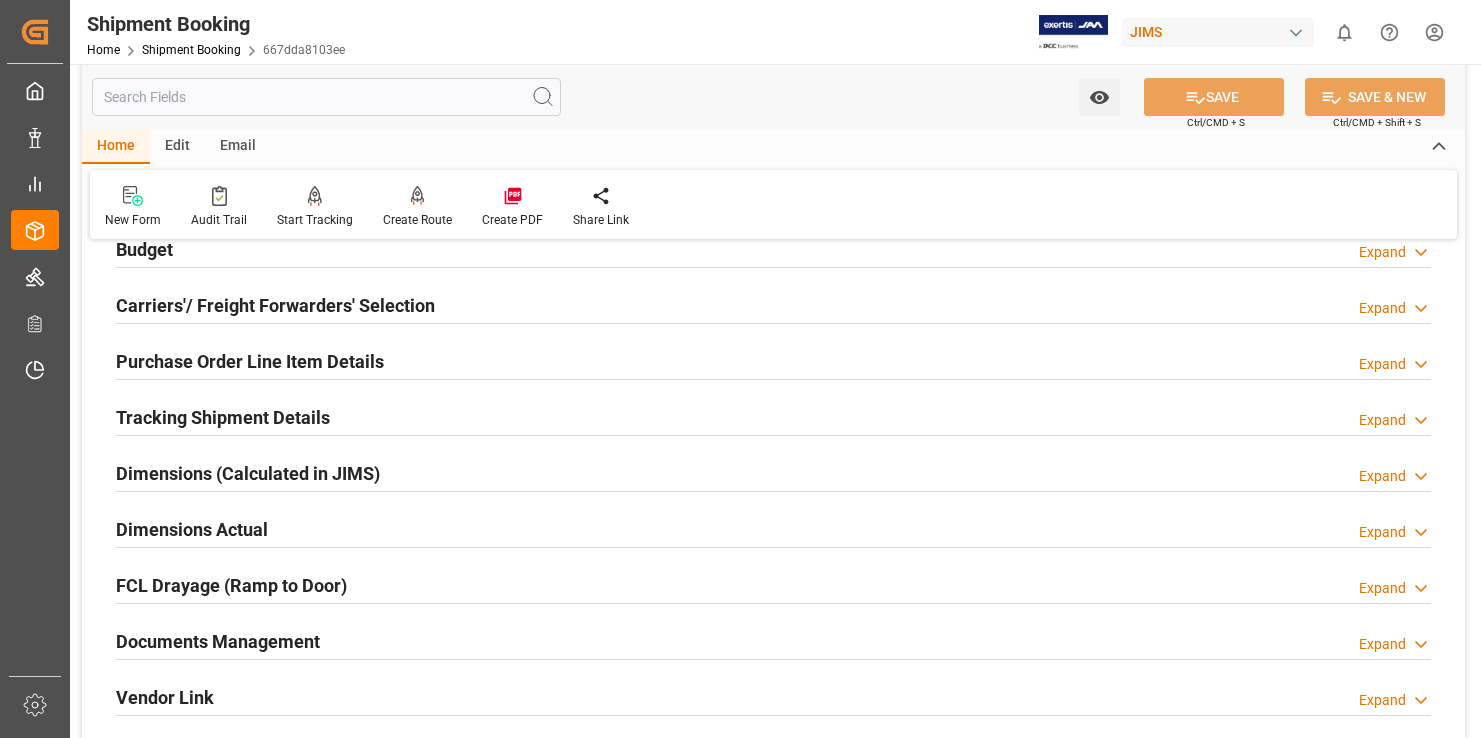 scroll, scrollTop: 300, scrollLeft: 0, axis: vertical 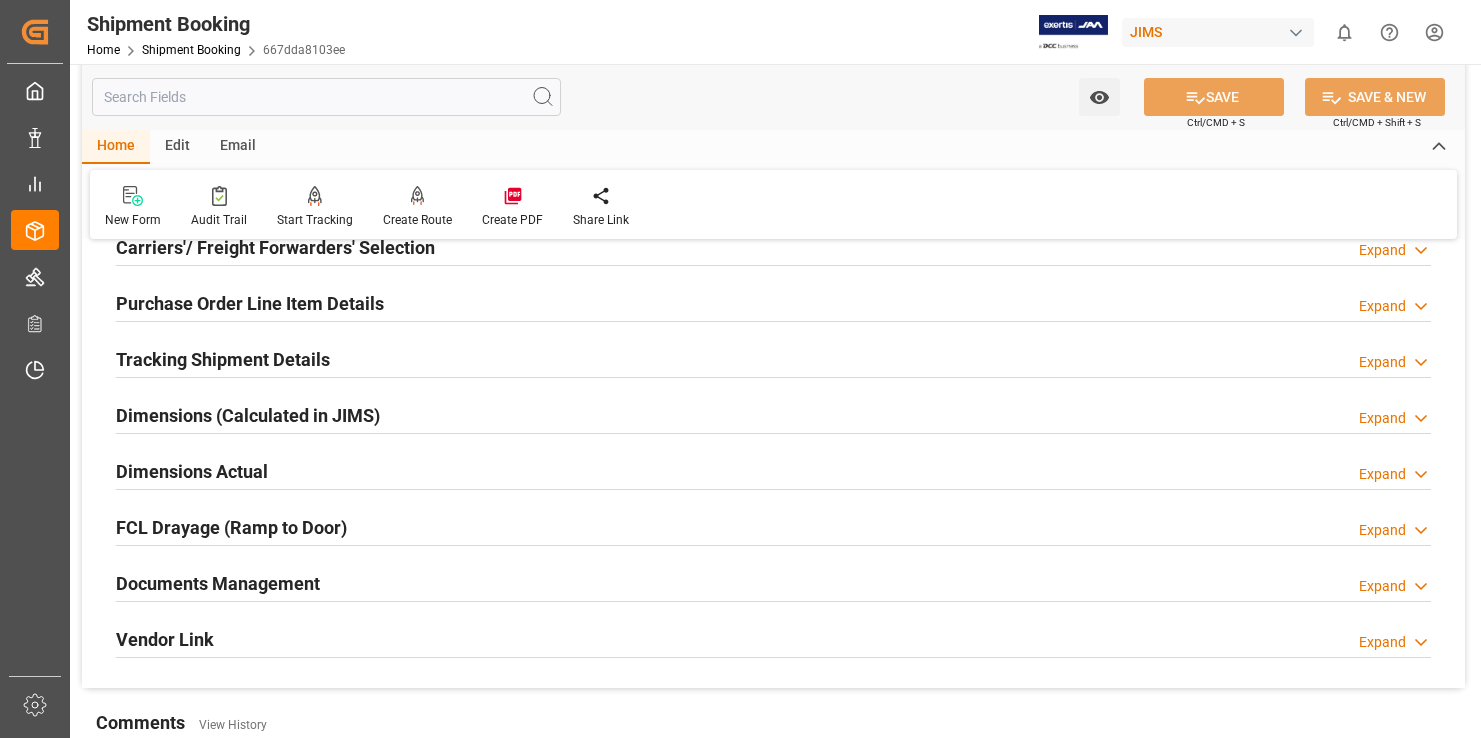 click on "Expand" at bounding box center [1382, 586] 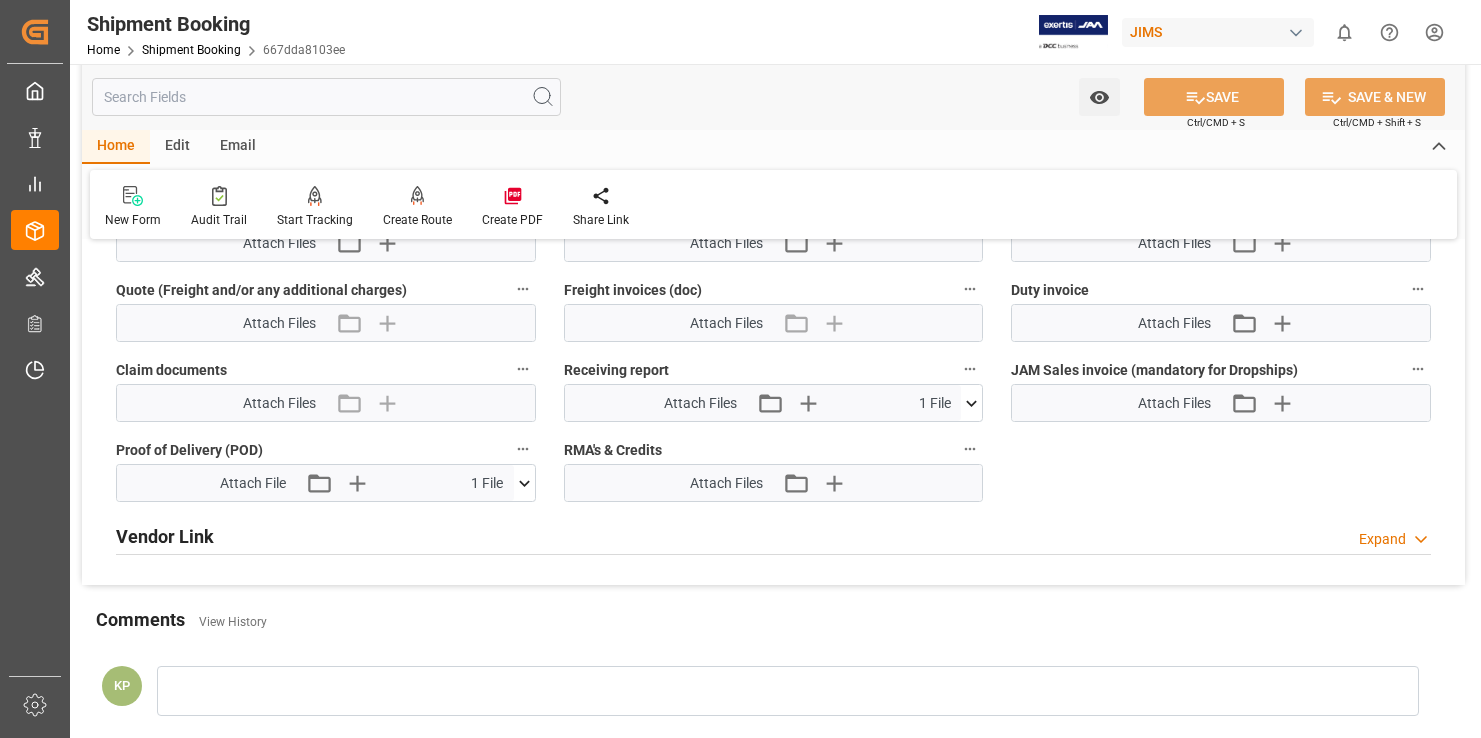 scroll, scrollTop: 1300, scrollLeft: 0, axis: vertical 